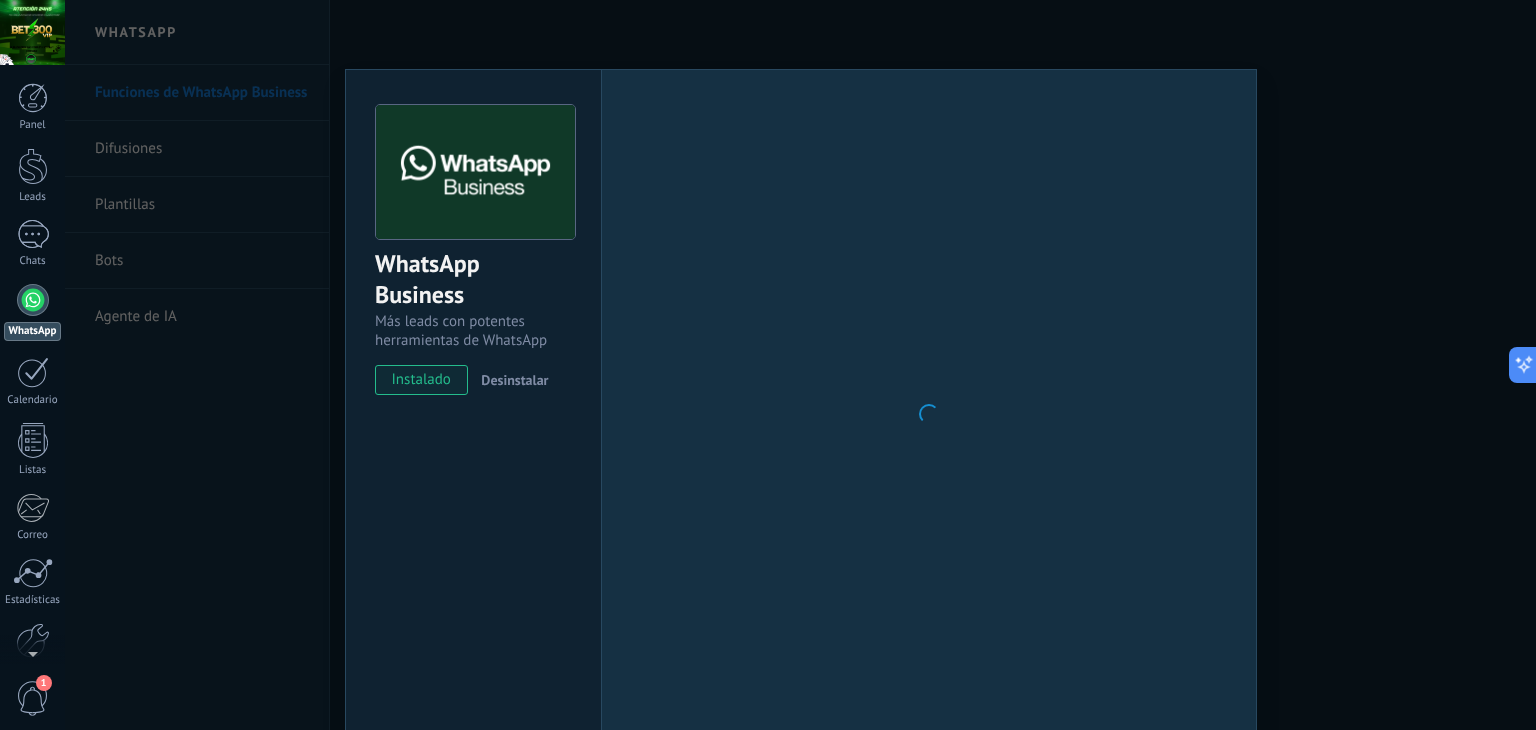 scroll, scrollTop: 0, scrollLeft: 0, axis: both 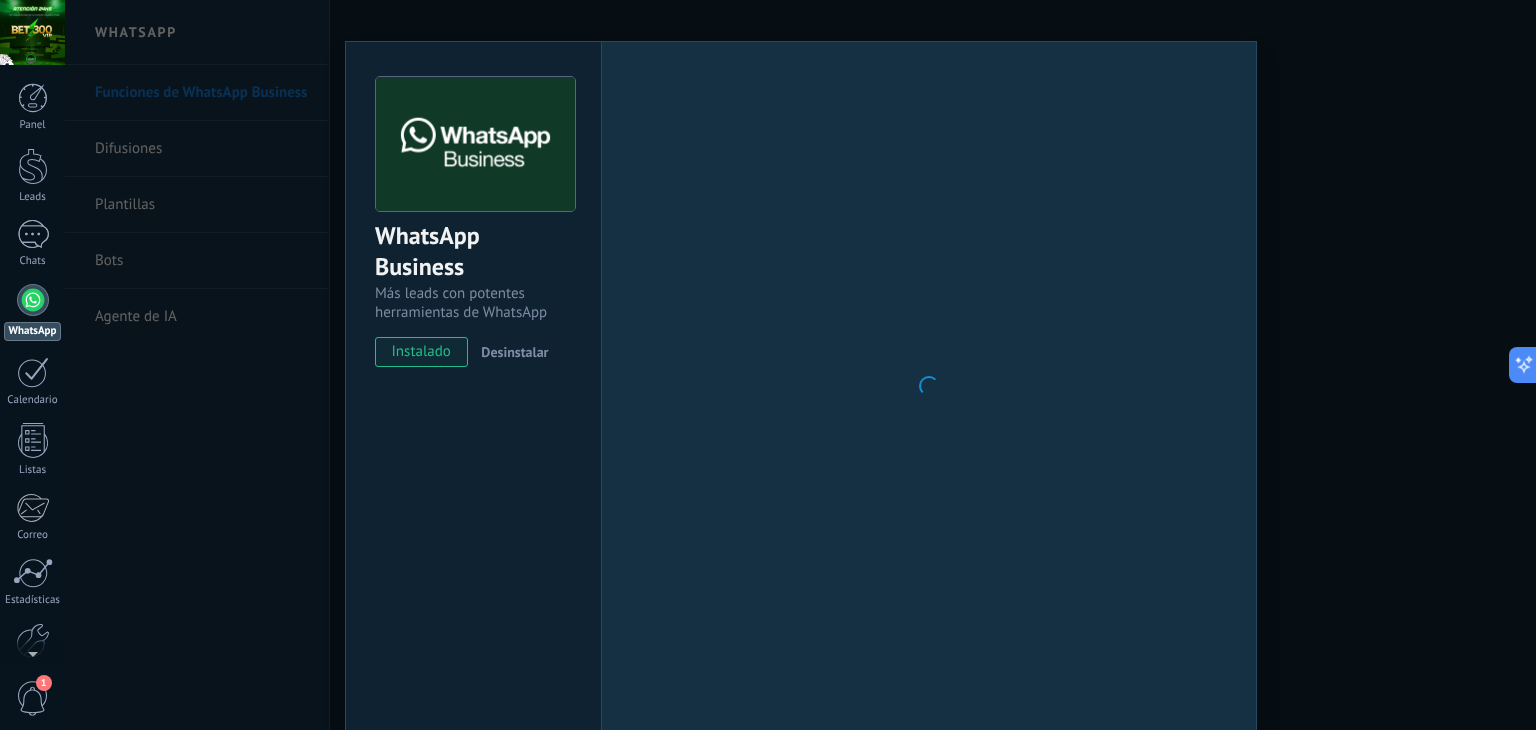 click on "WhatsApp Business Más leads con potentes herramientas de WhatsApp instalado Desinstalar Configuraciones Autorizaciones Esta pestaña registra a los usuarios que han concedido acceso a las integración a esta cuenta. Si deseas remover la posibilidad que un usuario pueda enviar solicitudes a la cuenta en nombre de esta integración, puedes revocar el acceso. Si el acceso a todos los usuarios es revocado, la integración dejará de funcionar. Esta aplicacion está instalada, pero nadie le ha dado acceso aun. WhatsApp Cloud API más _:  Guardar < Volver 1 Seleccionar aplicación 2 Conectar Facebook  3 Finalizar configuración Continúa con Facebook Este paso toma aproximadamente 5 minutos. Es posible que algunos mensajes no se entreguen durante este paso, así que intenta programarlo cuando la actividad sea baja. Continuar con Facebook Guía paso a paso ¿Necesitas ayuda?" at bounding box center [800, 365] 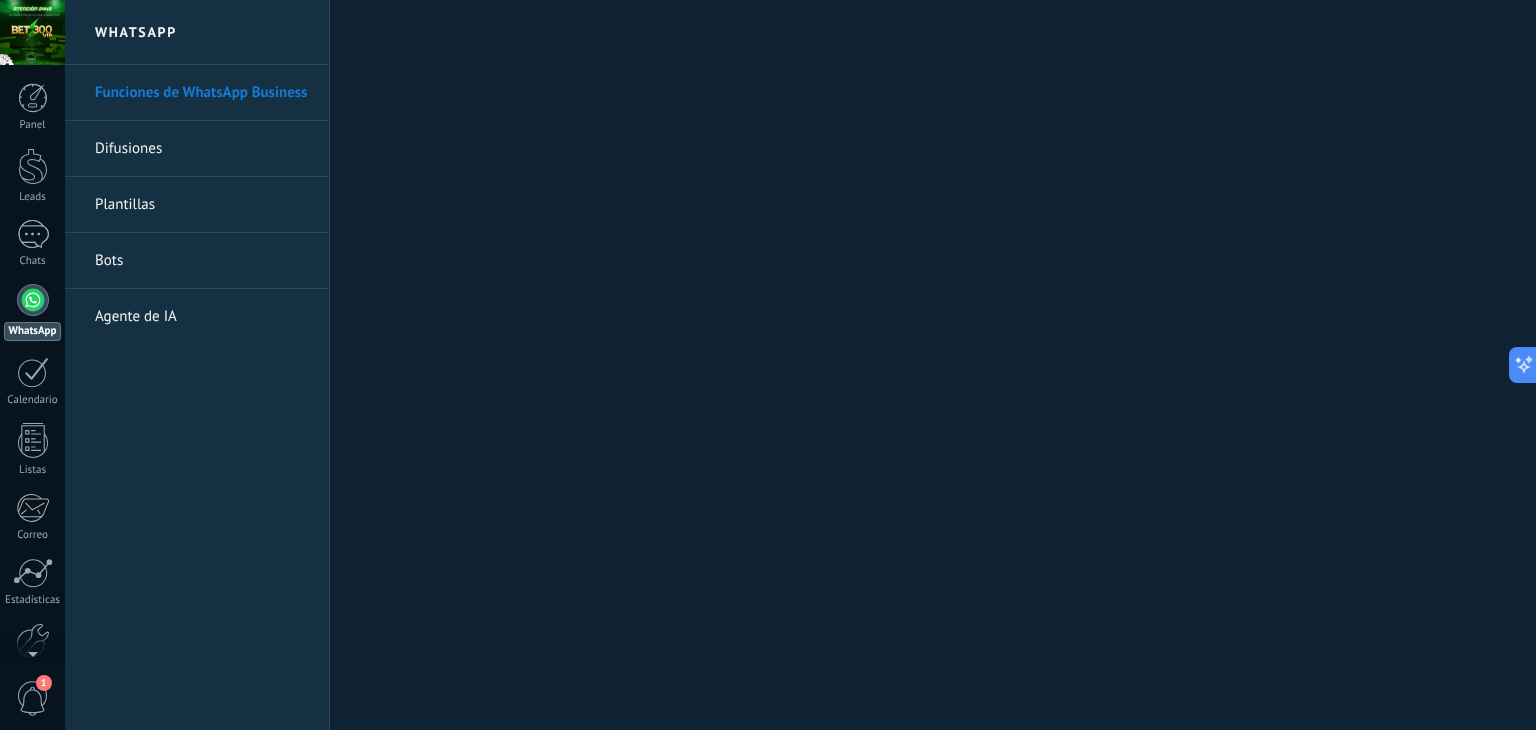 scroll, scrollTop: 0, scrollLeft: 0, axis: both 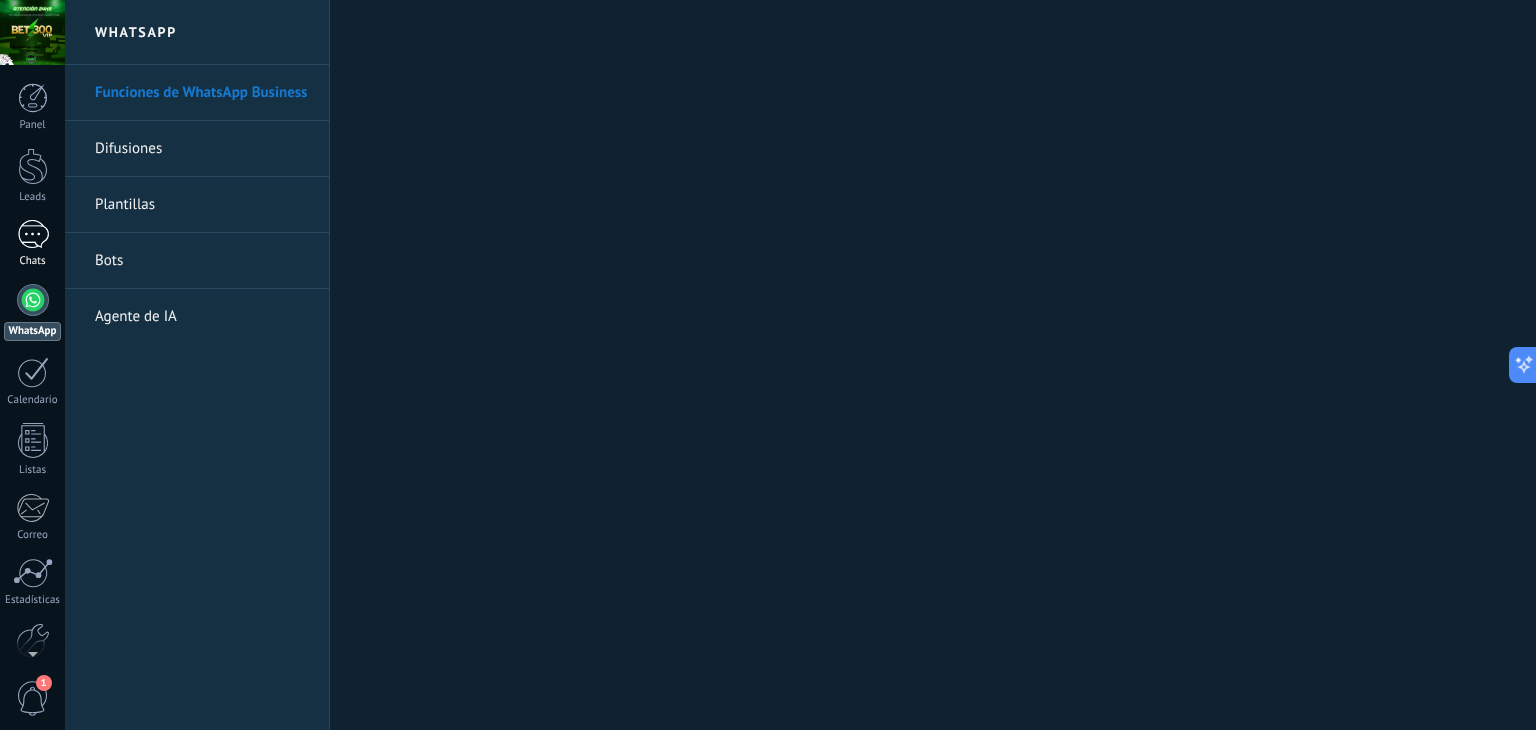 click on "1" at bounding box center (33, 234) 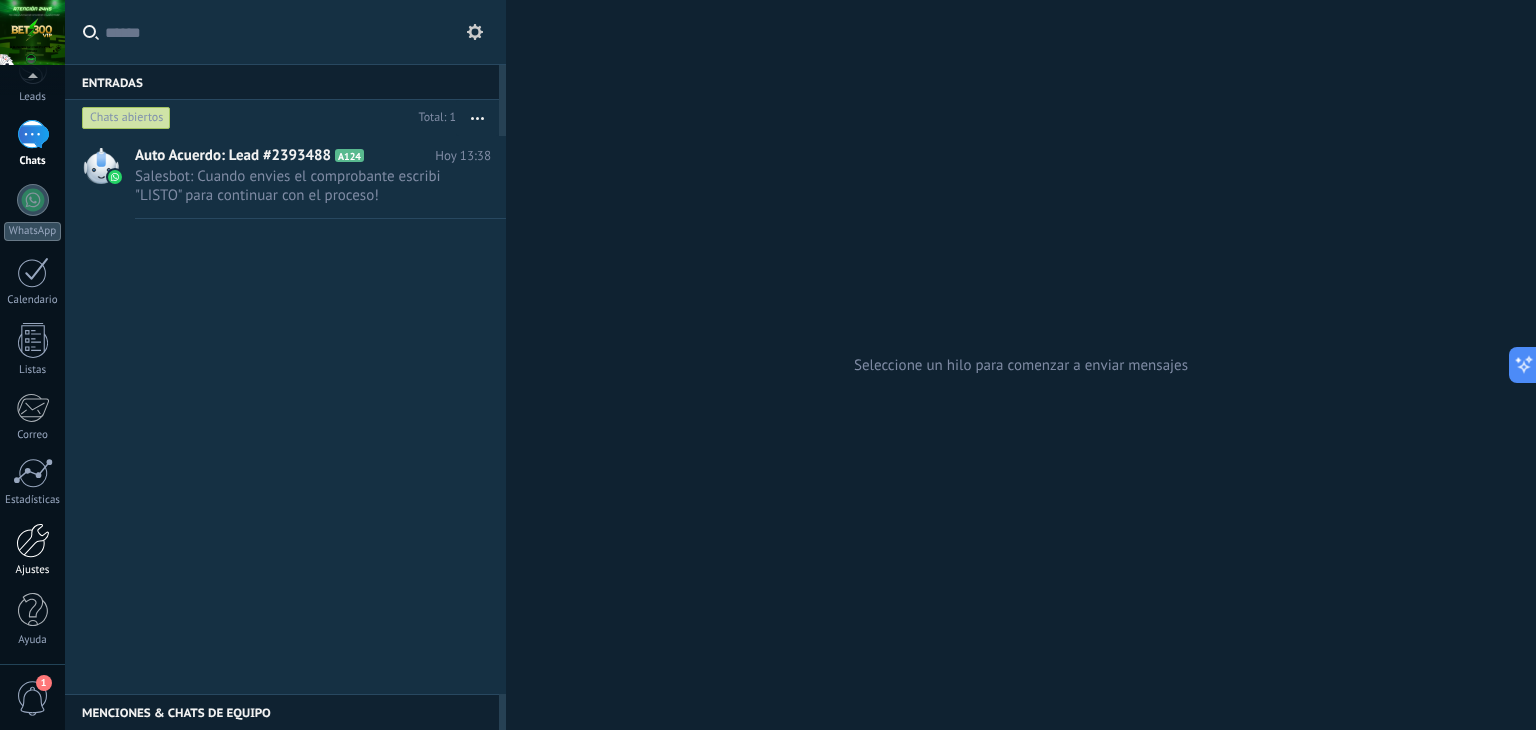 scroll, scrollTop: 101, scrollLeft: 0, axis: vertical 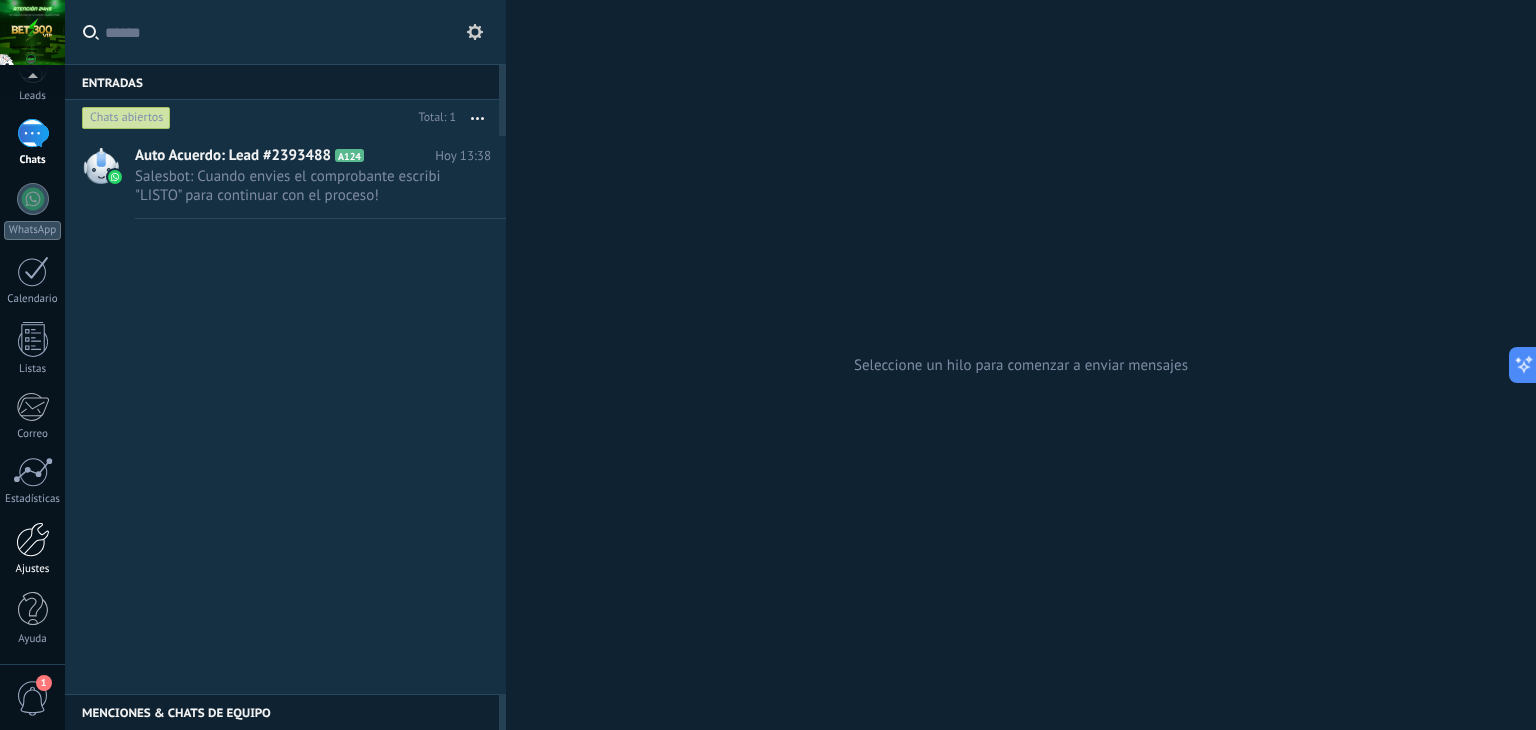 click on "Ajustes" at bounding box center (33, 569) 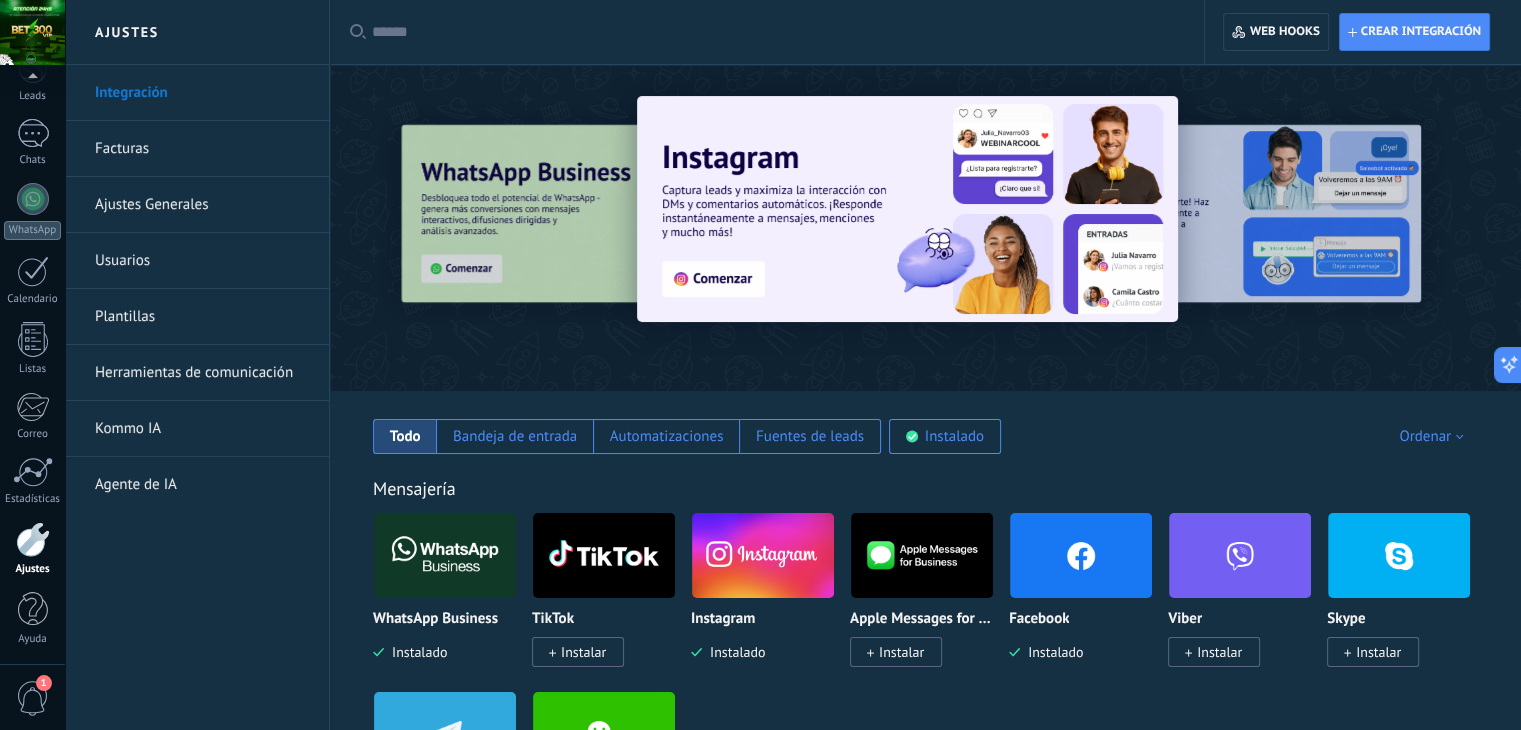 click on "Herramientas de comunicación" at bounding box center (202, 373) 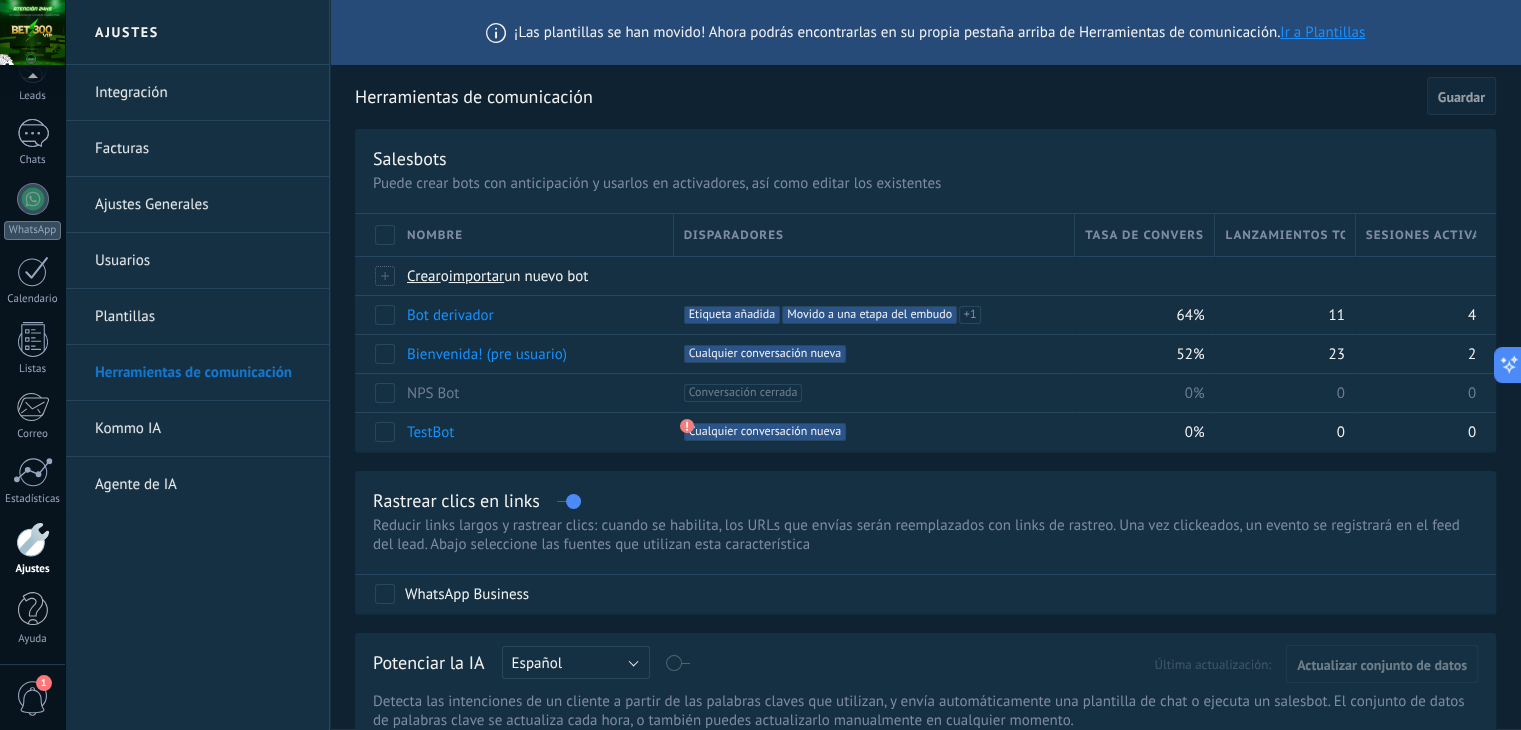 click on "Plantillas" at bounding box center [202, 317] 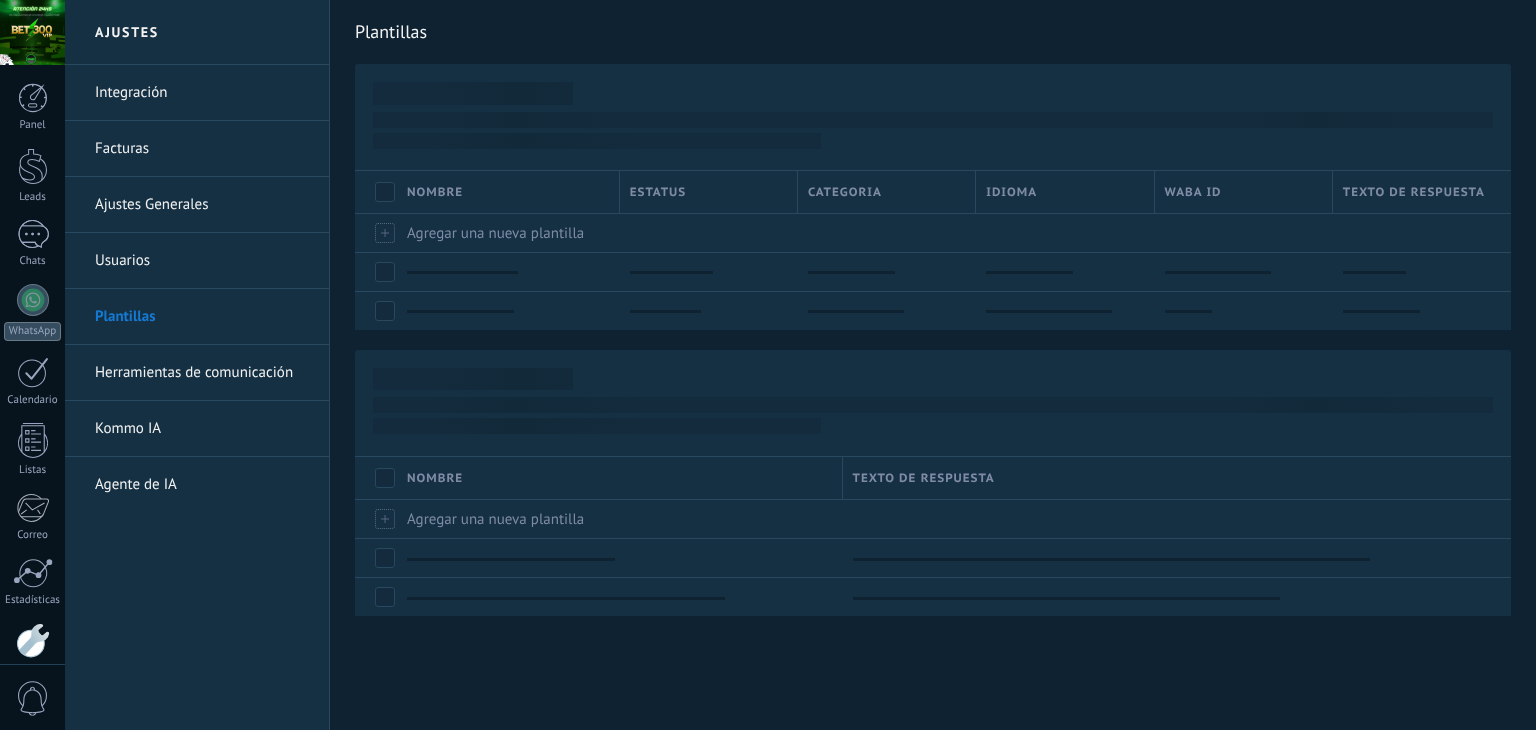scroll, scrollTop: 0, scrollLeft: 0, axis: both 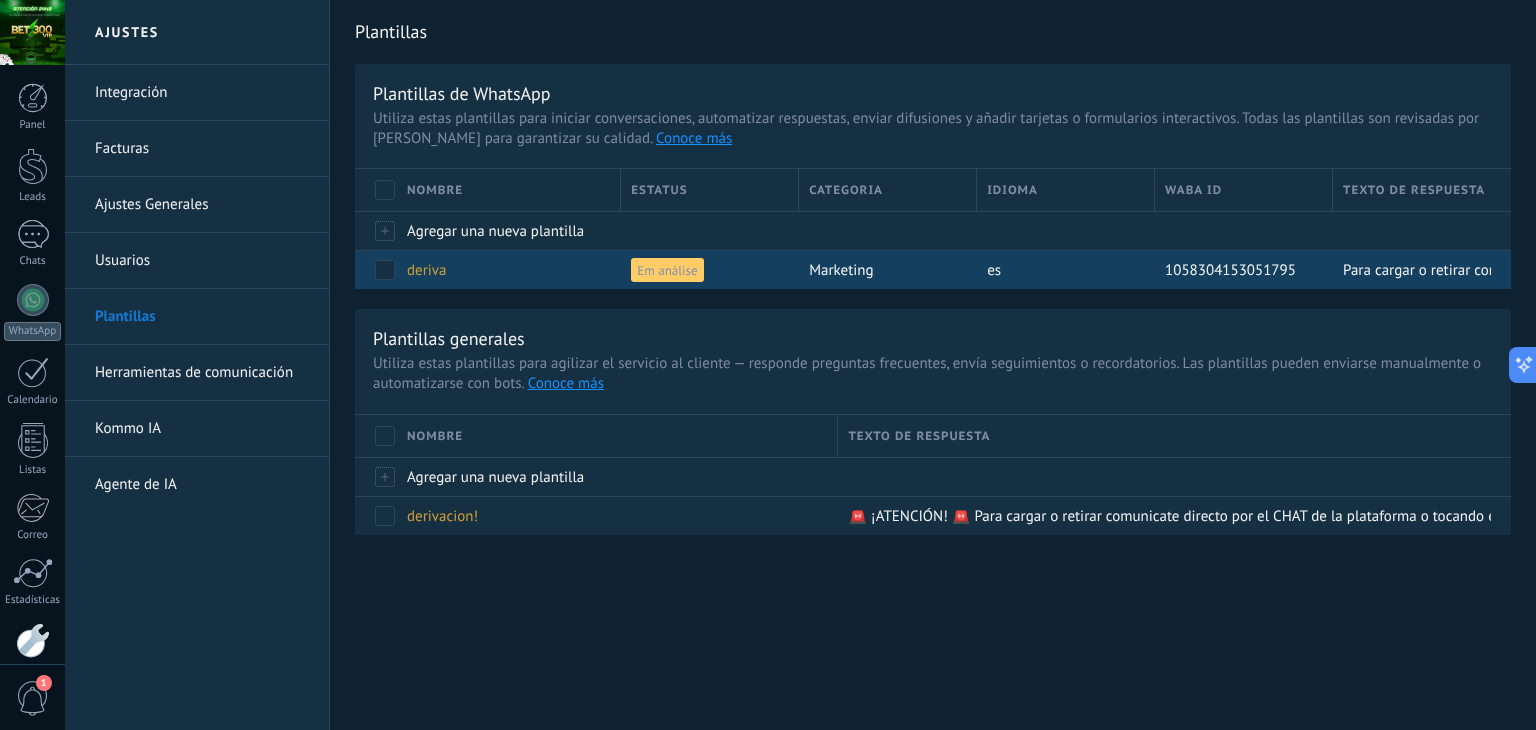 click on "deriva" at bounding box center (426, 270) 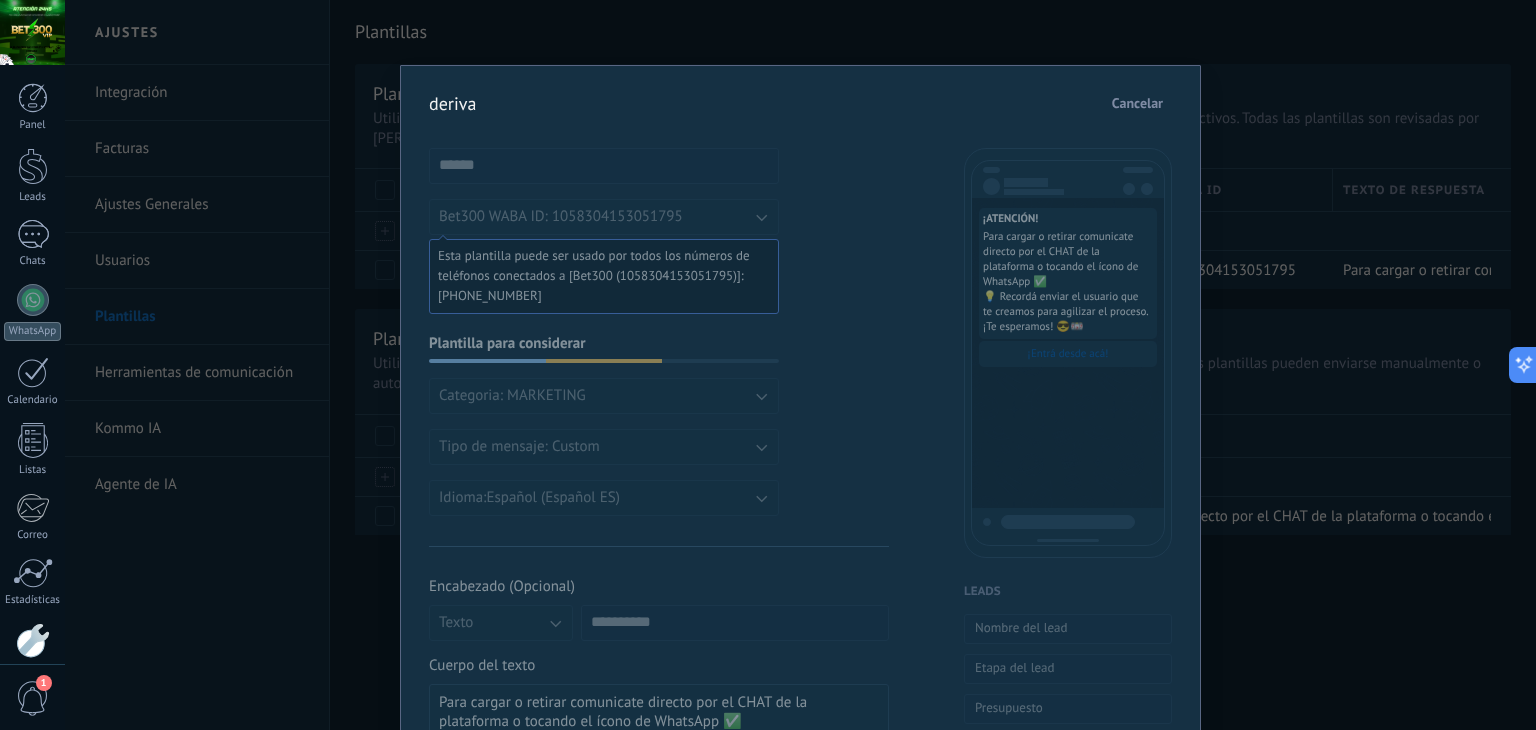 click on "**********" at bounding box center (800, 1023) 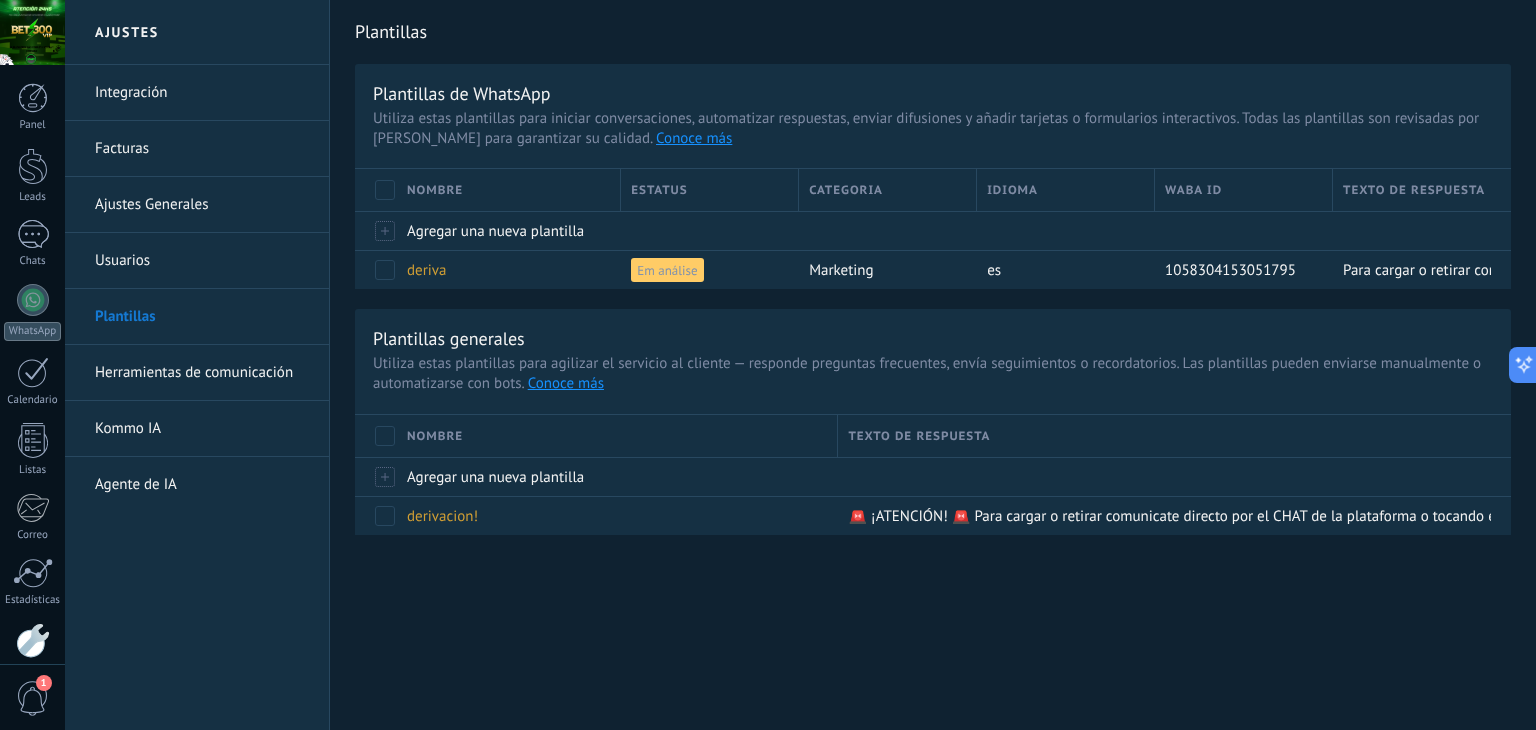 click on "Herramientas de comunicación" at bounding box center [202, 373] 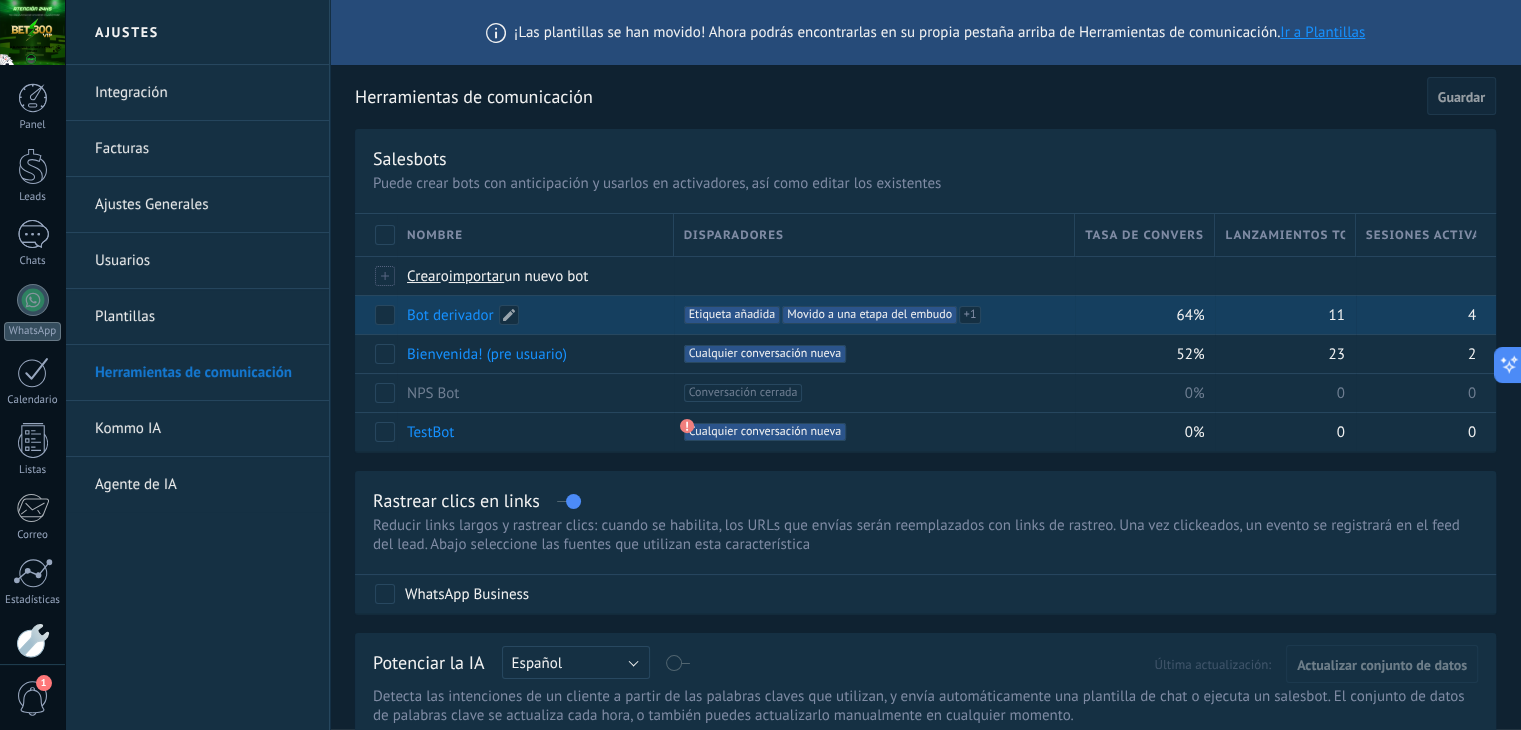 click on "Bot derivador" at bounding box center [450, 315] 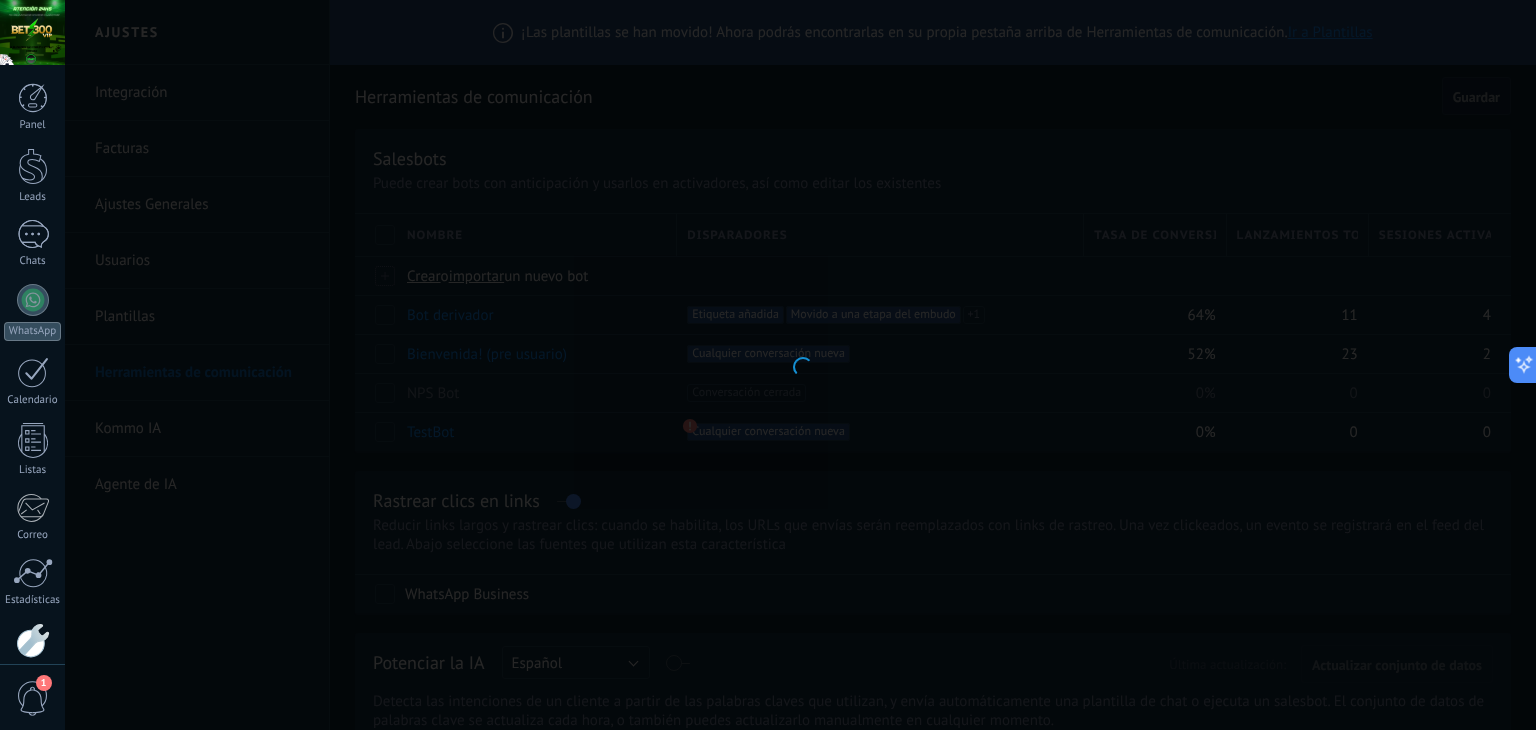 type on "**********" 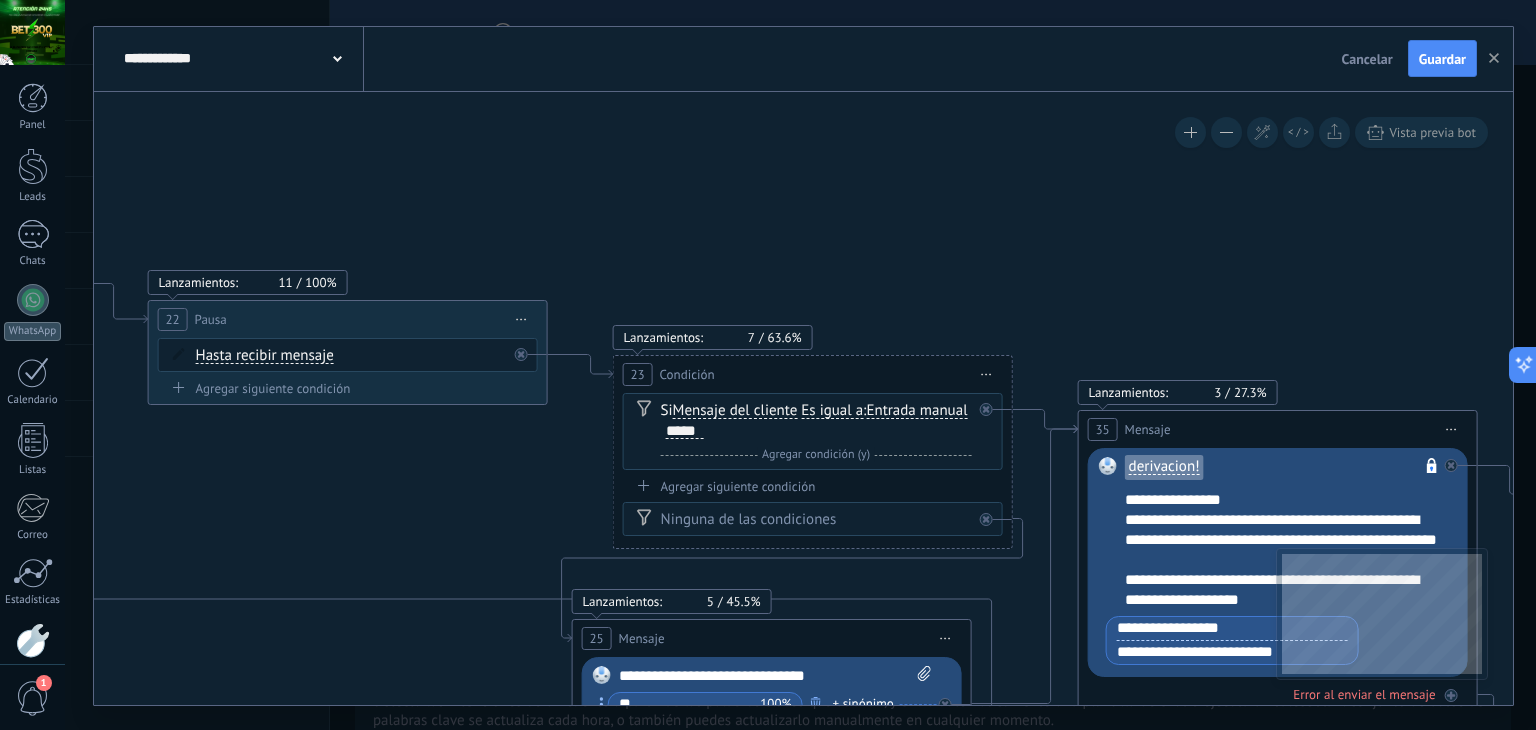 drag, startPoint x: 1095, startPoint y: 370, endPoint x: 1064, endPoint y: 226, distance: 147.29901 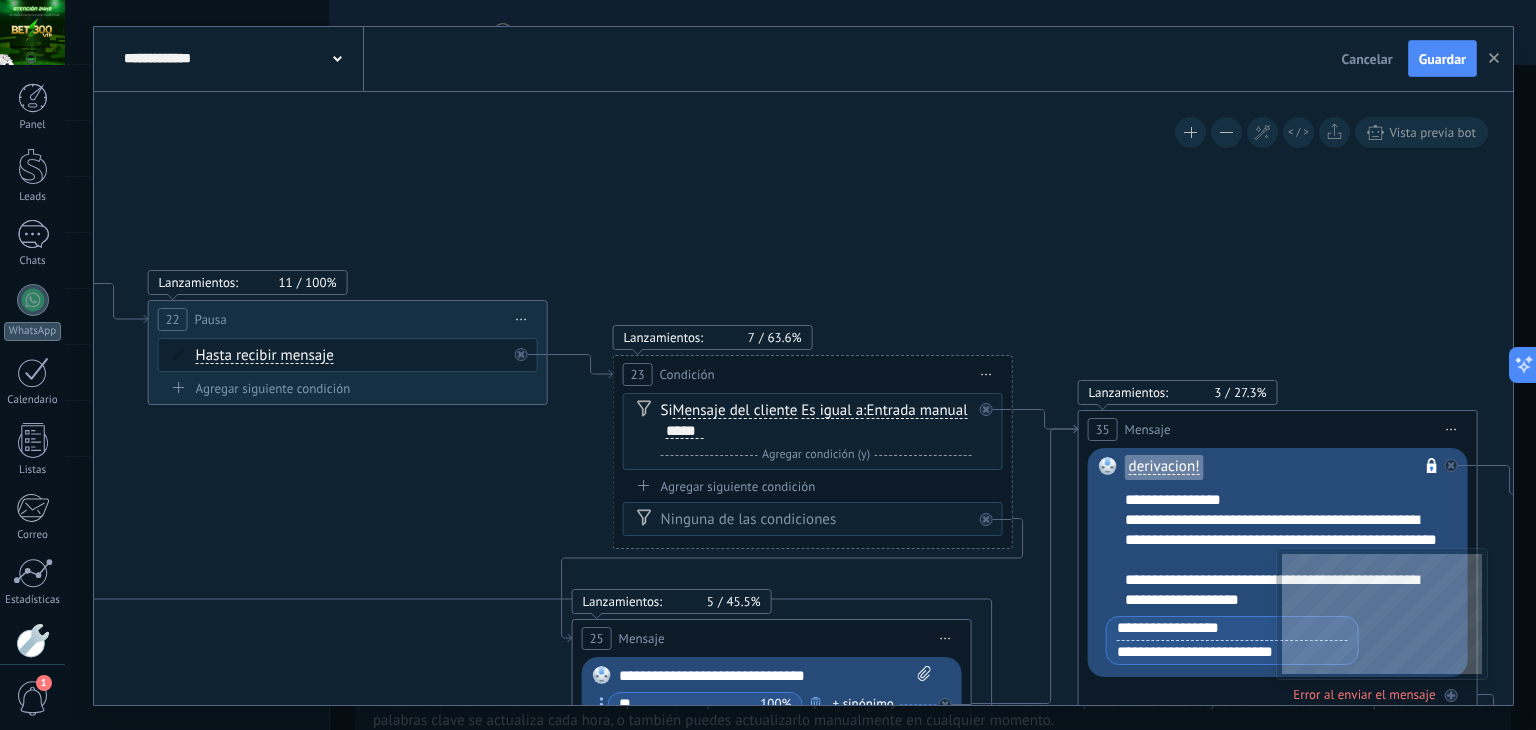 click 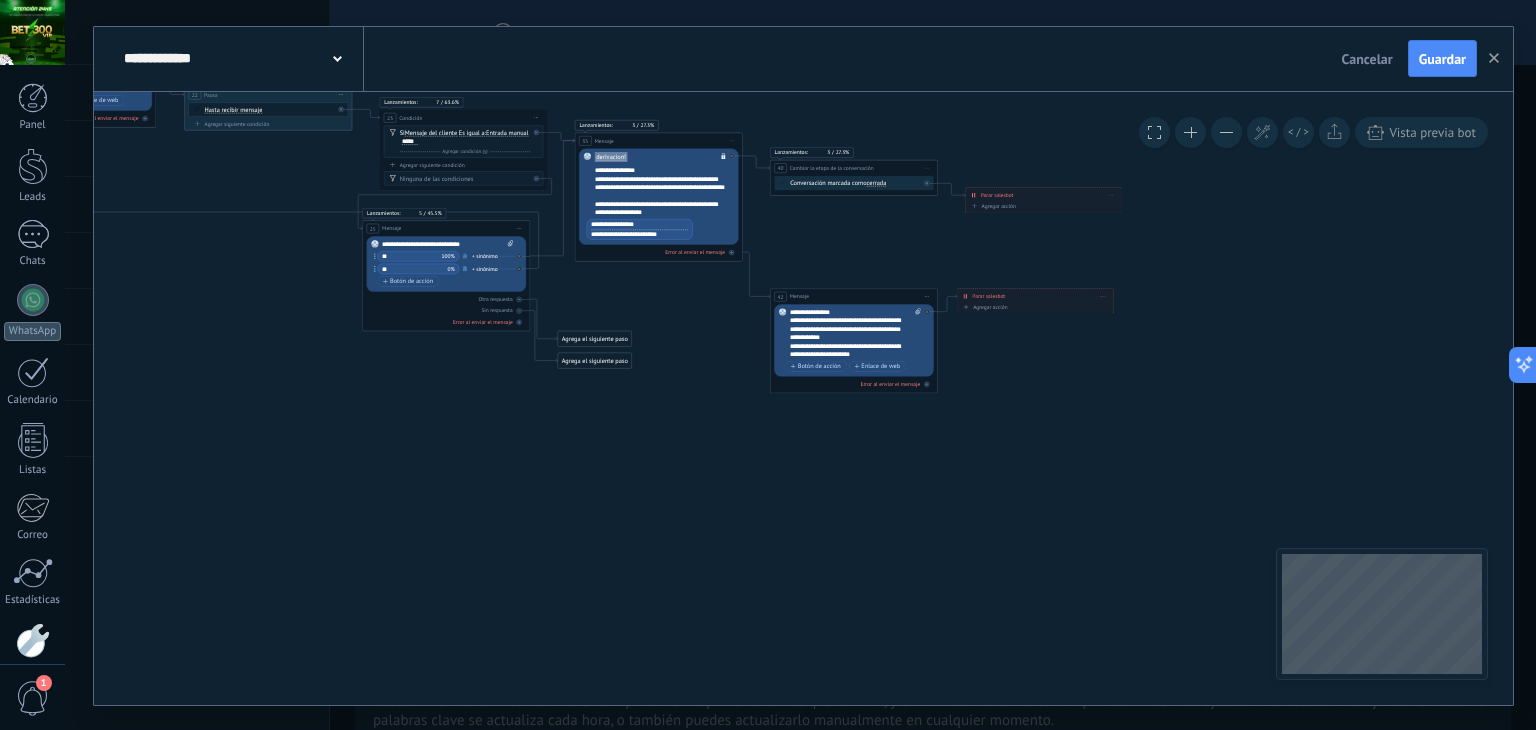 drag, startPoint x: 687, startPoint y: 546, endPoint x: 150, endPoint y: 407, distance: 554.6981 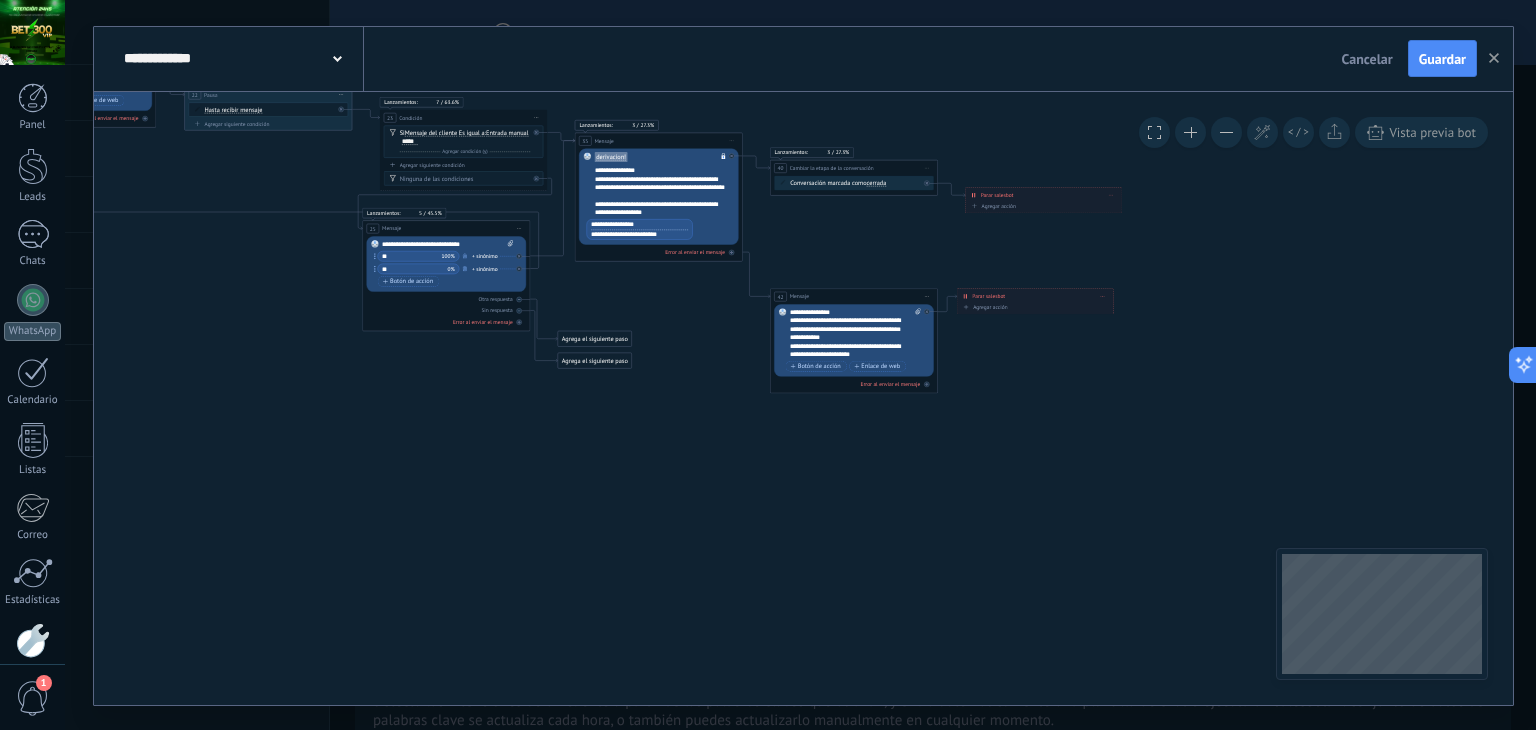 click 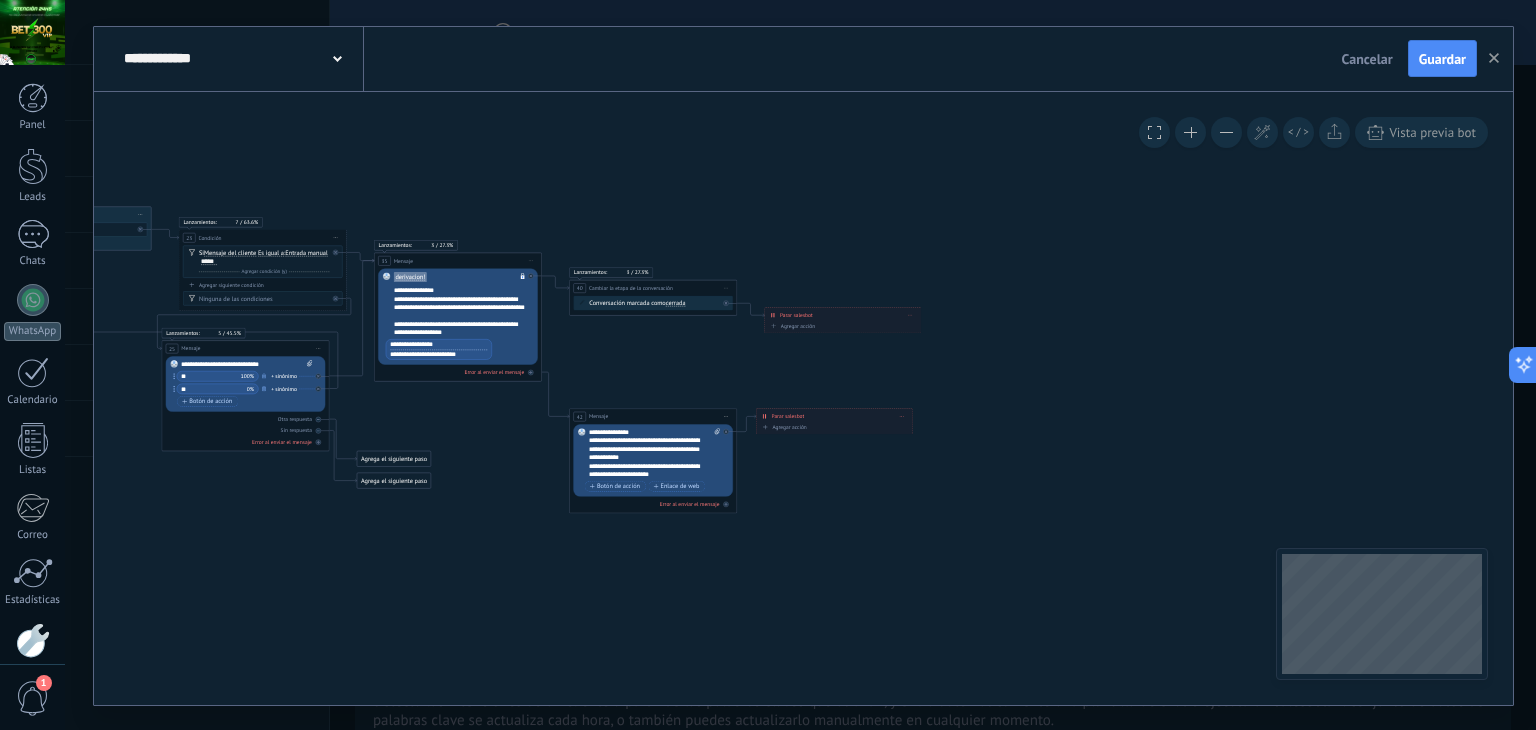 drag, startPoint x: 480, startPoint y: 452, endPoint x: 256, endPoint y: 509, distance: 231.13849 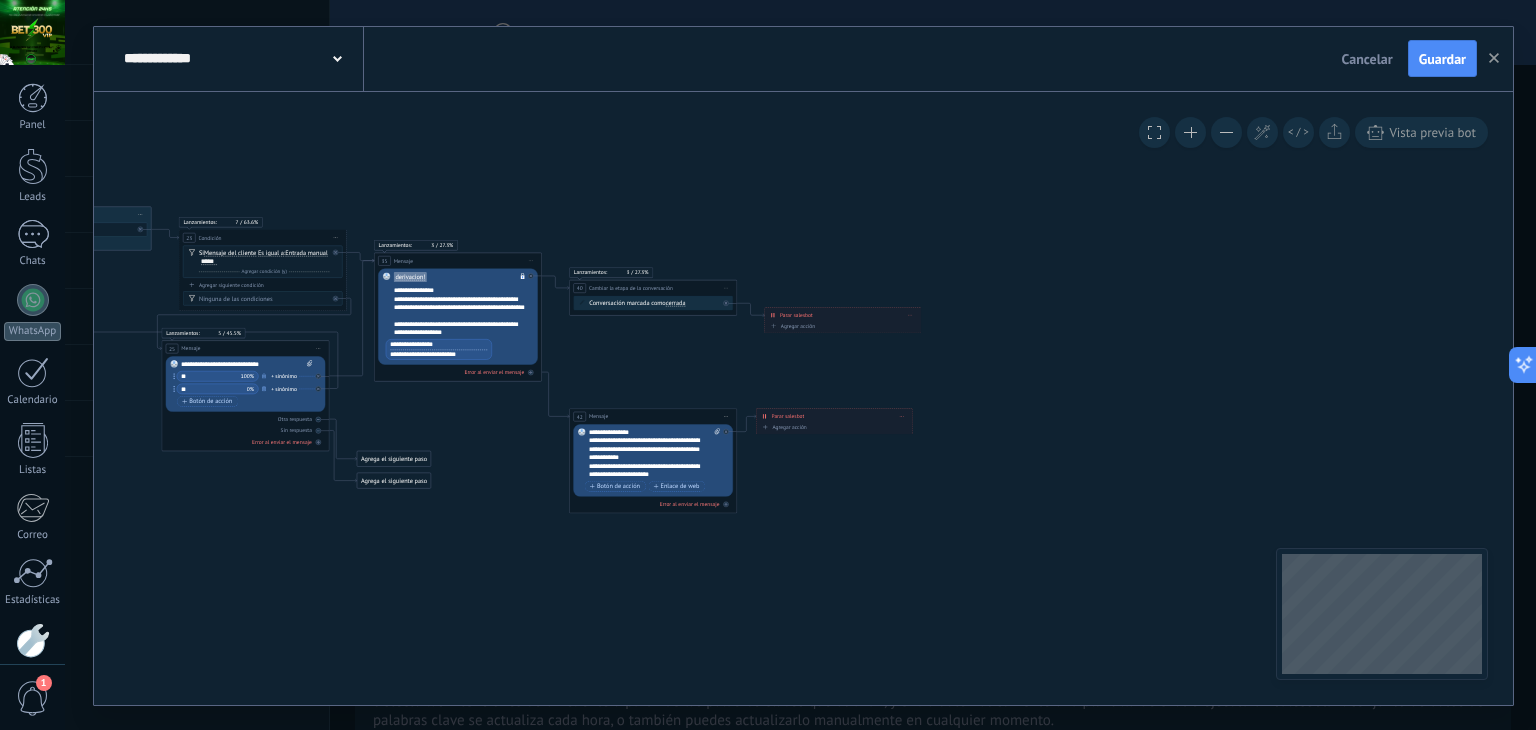 click 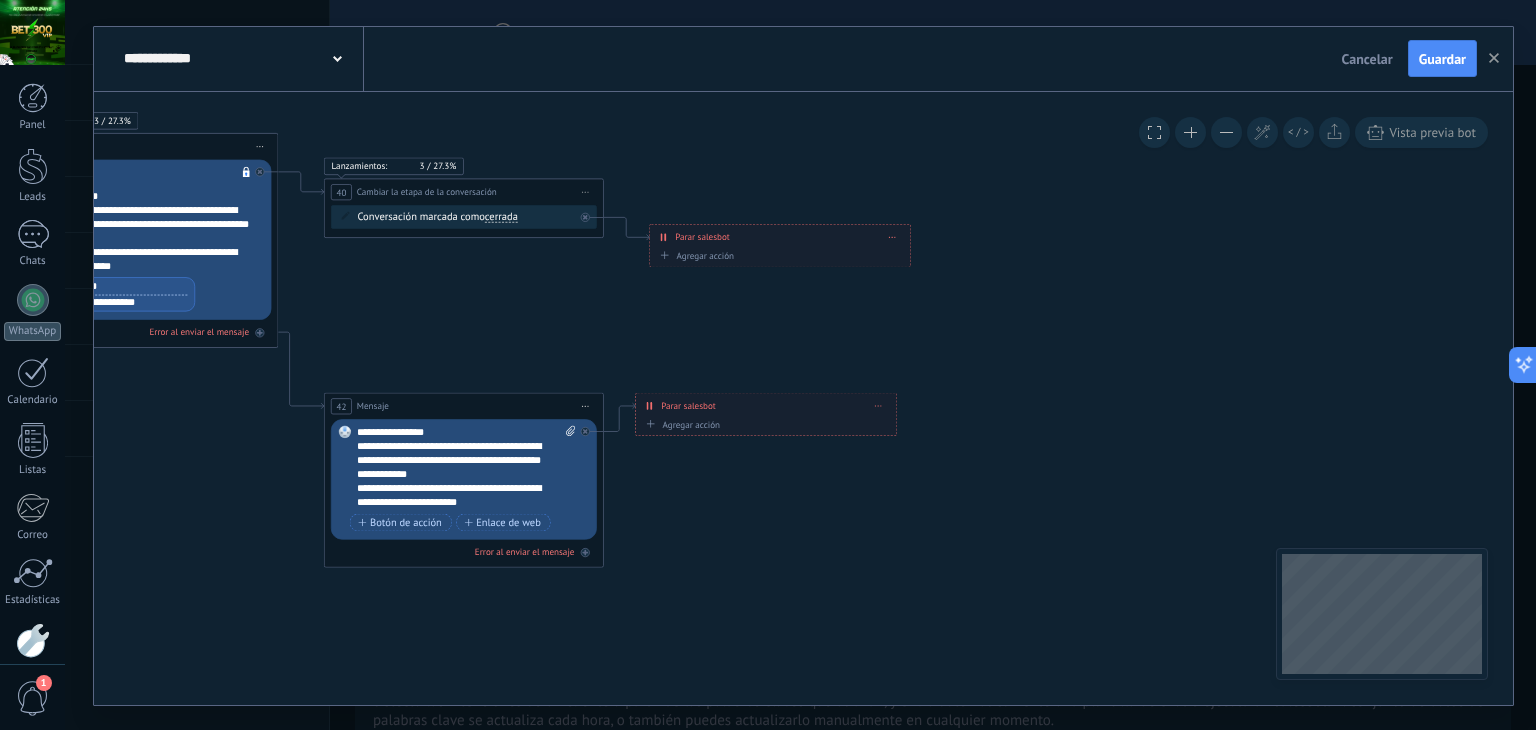 drag, startPoint x: 236, startPoint y: 333, endPoint x: 240, endPoint y: 393, distance: 60.133186 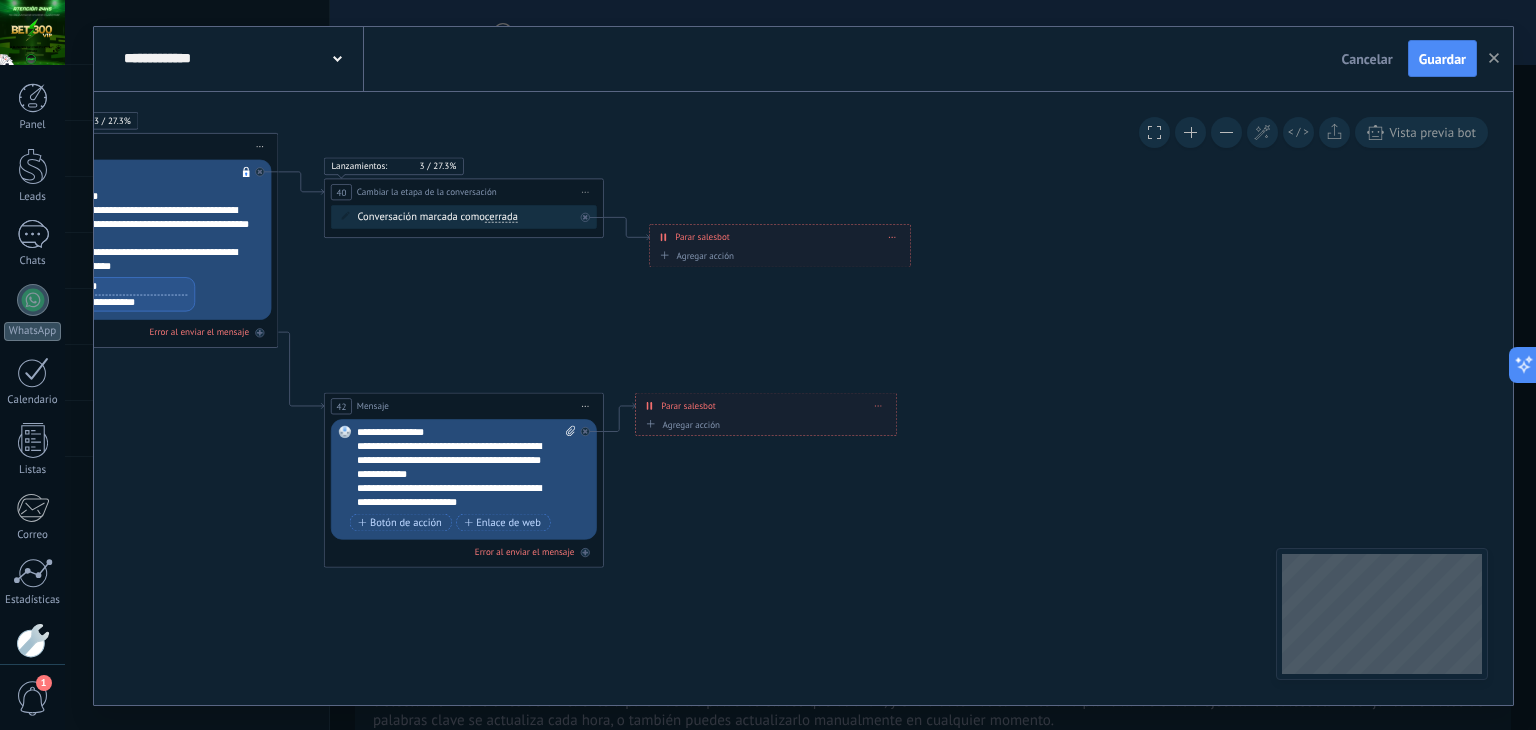 click on "**********" at bounding box center [-1455, -86] 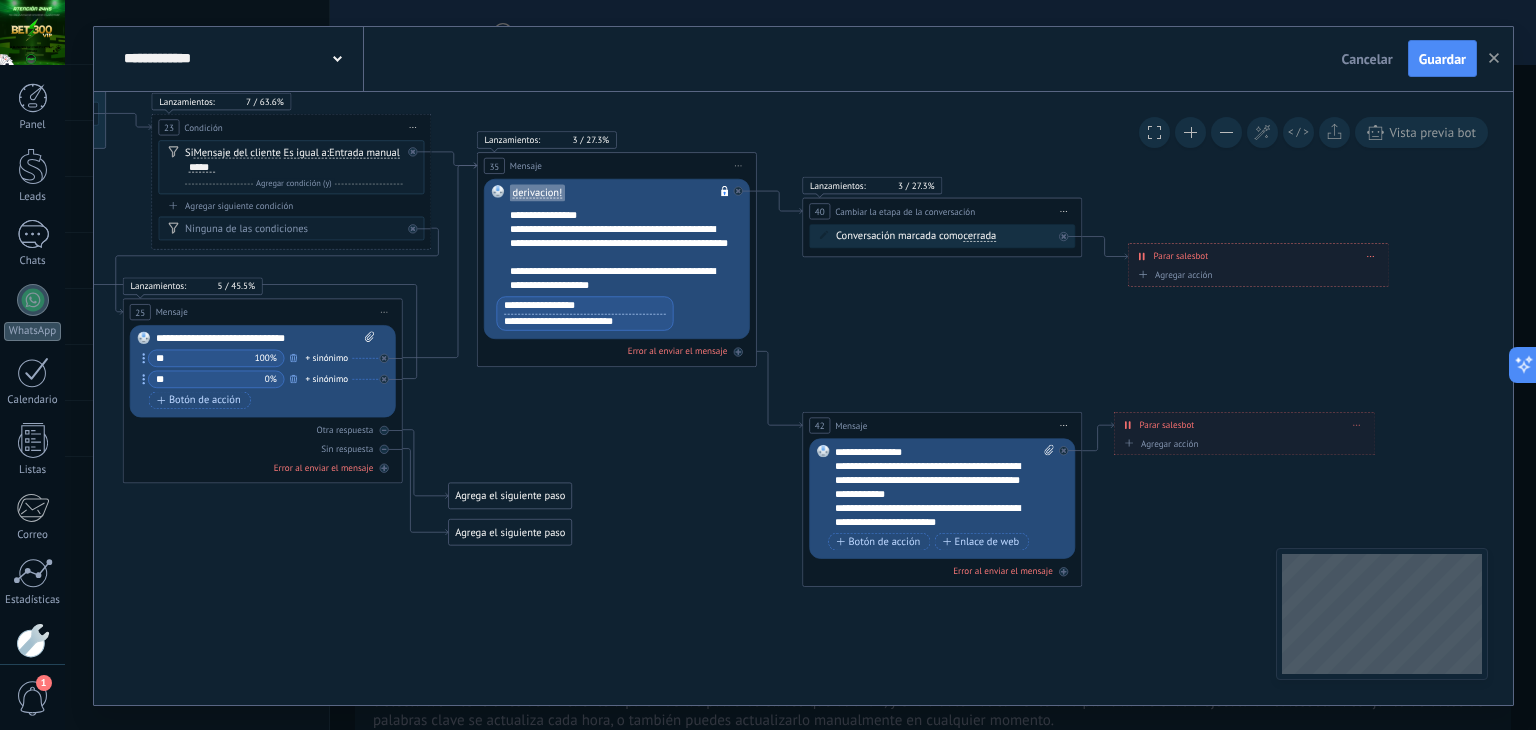 drag, startPoint x: 233, startPoint y: 400, endPoint x: 712, endPoint y: 419, distance: 479.37668 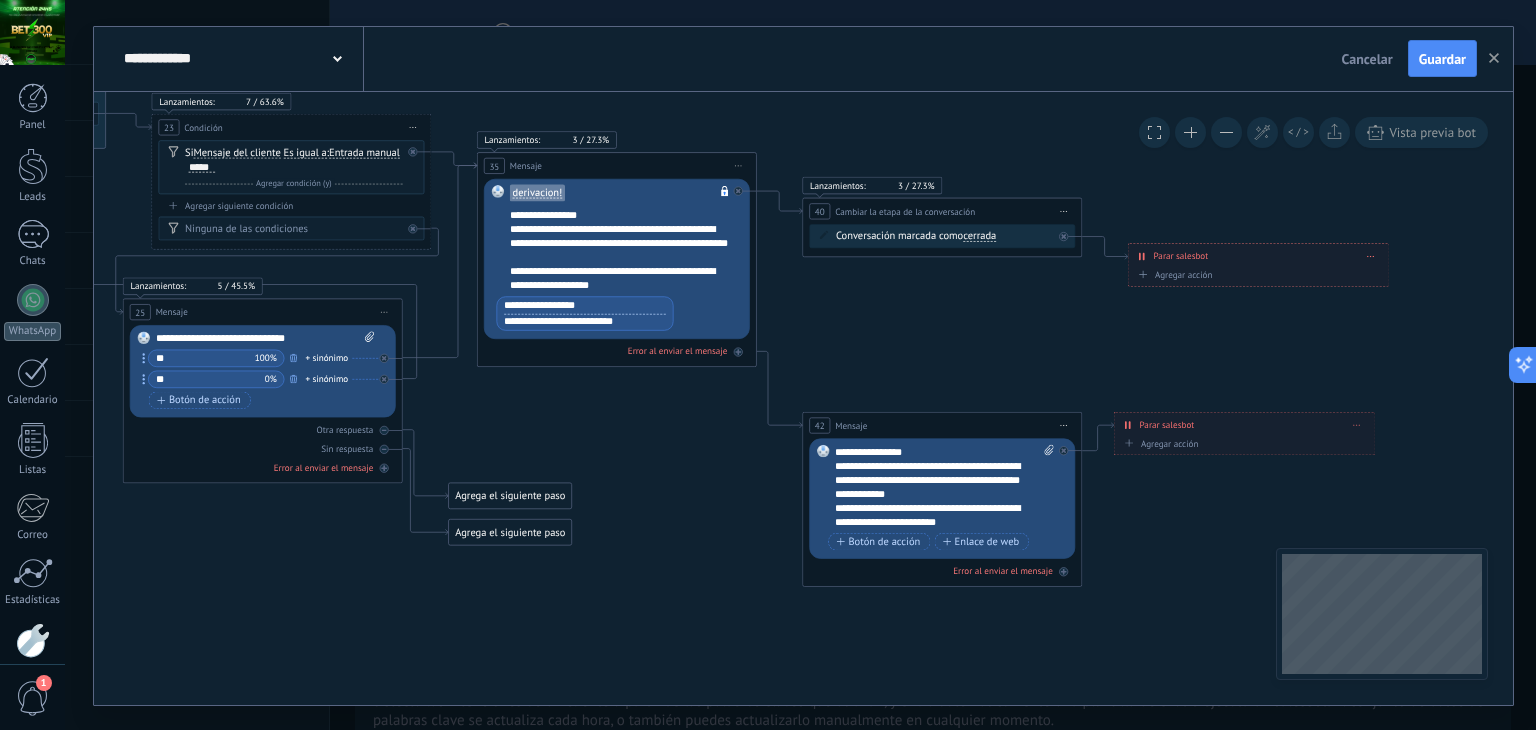 click 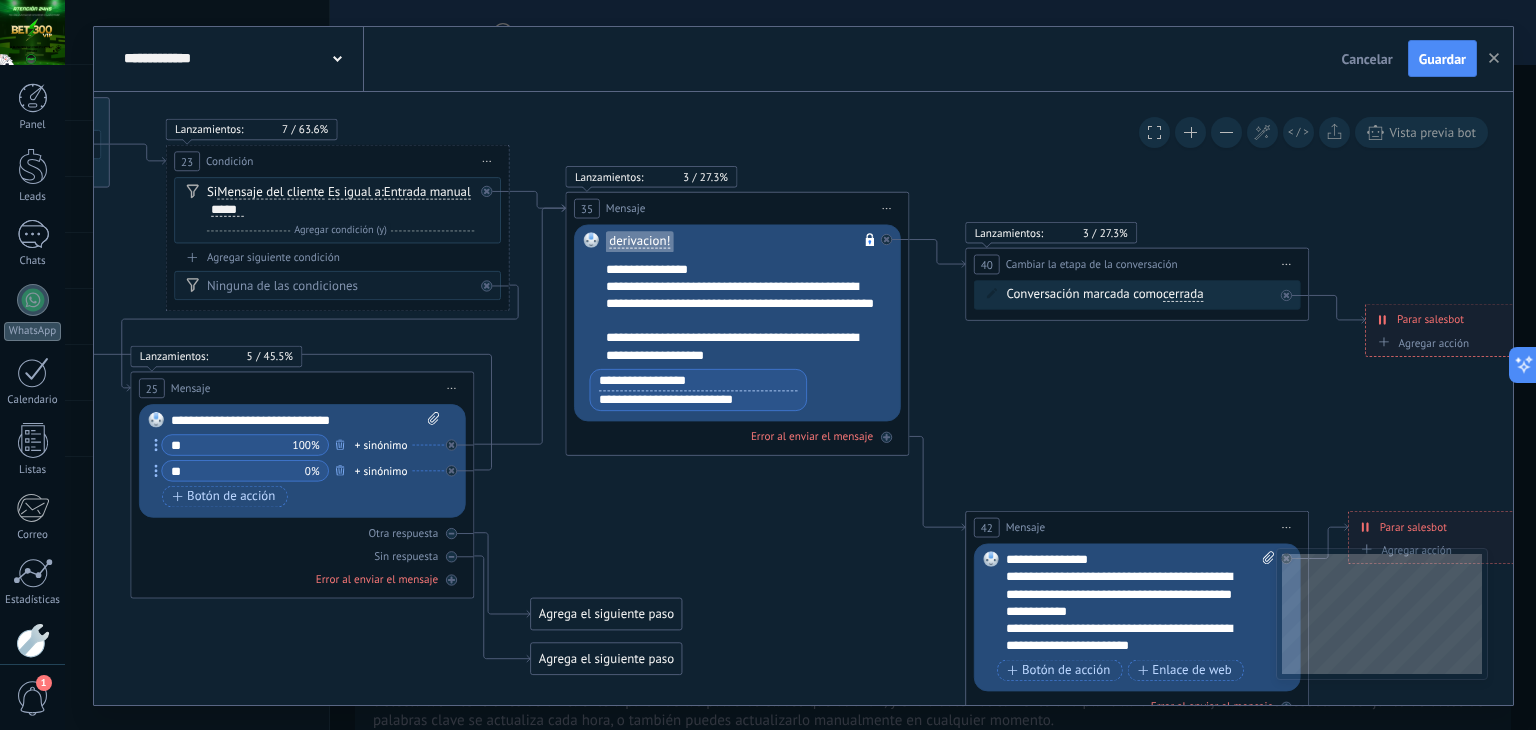 drag, startPoint x: 713, startPoint y: 428, endPoint x: 831, endPoint y: 505, distance: 140.90068 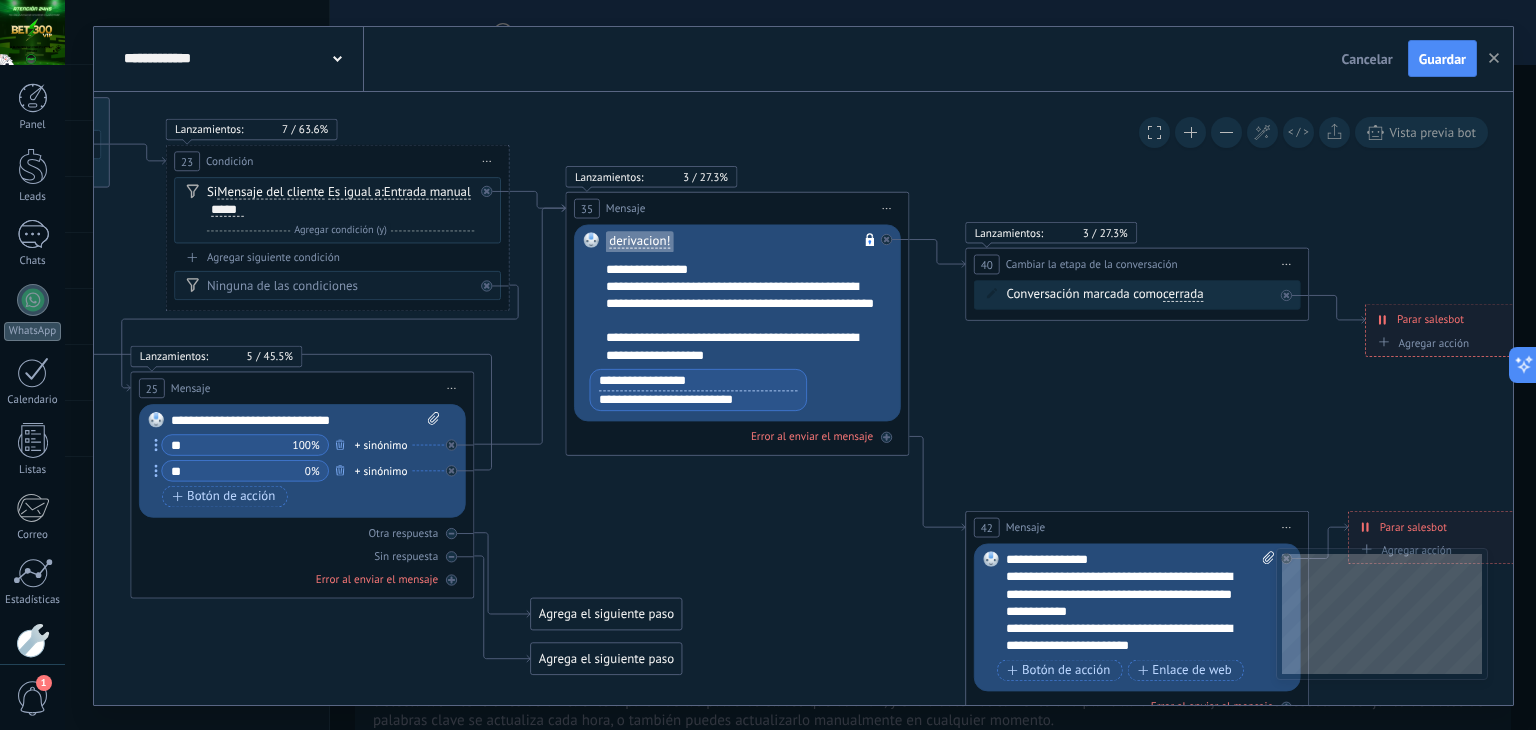 click 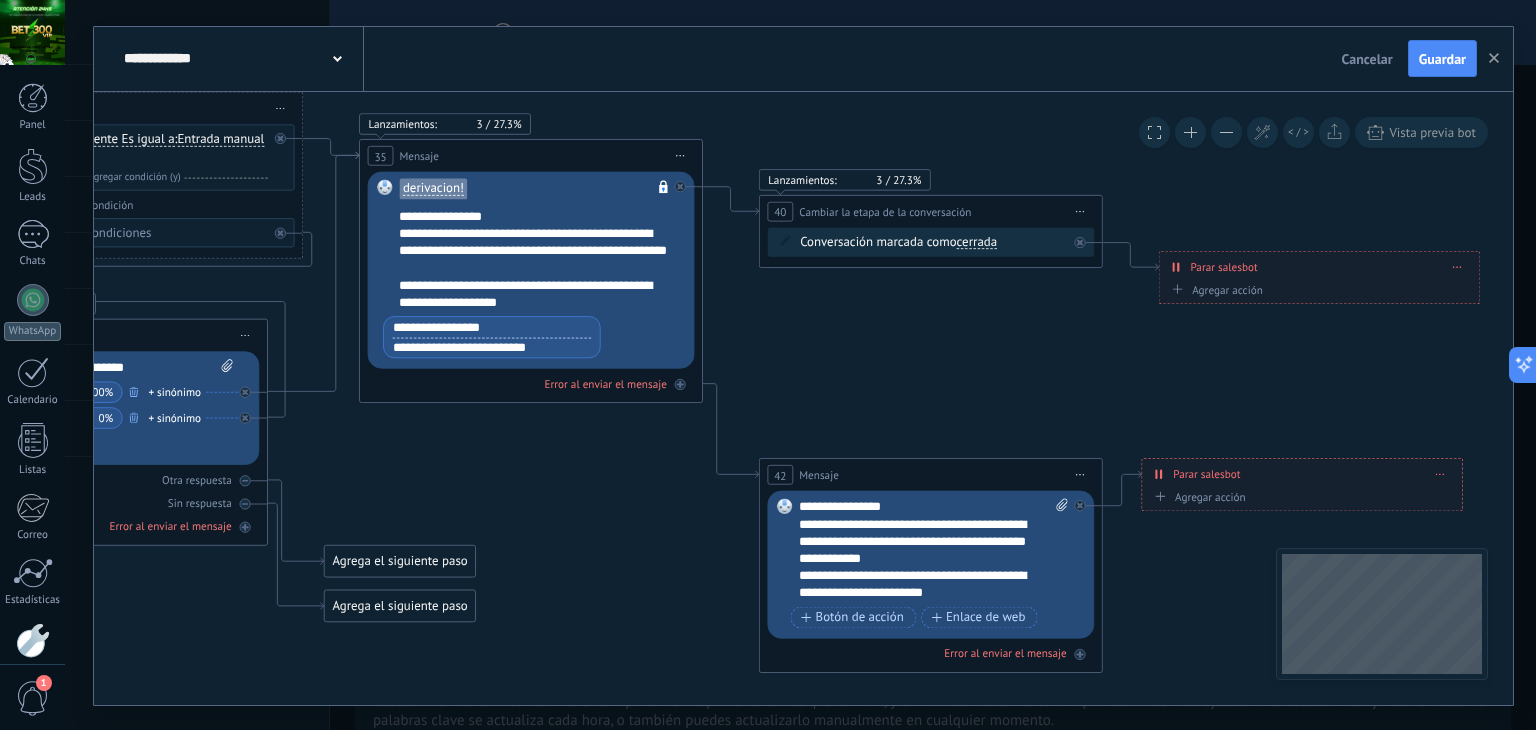 drag, startPoint x: 760, startPoint y: 516, endPoint x: 551, endPoint y: 463, distance: 215.6154 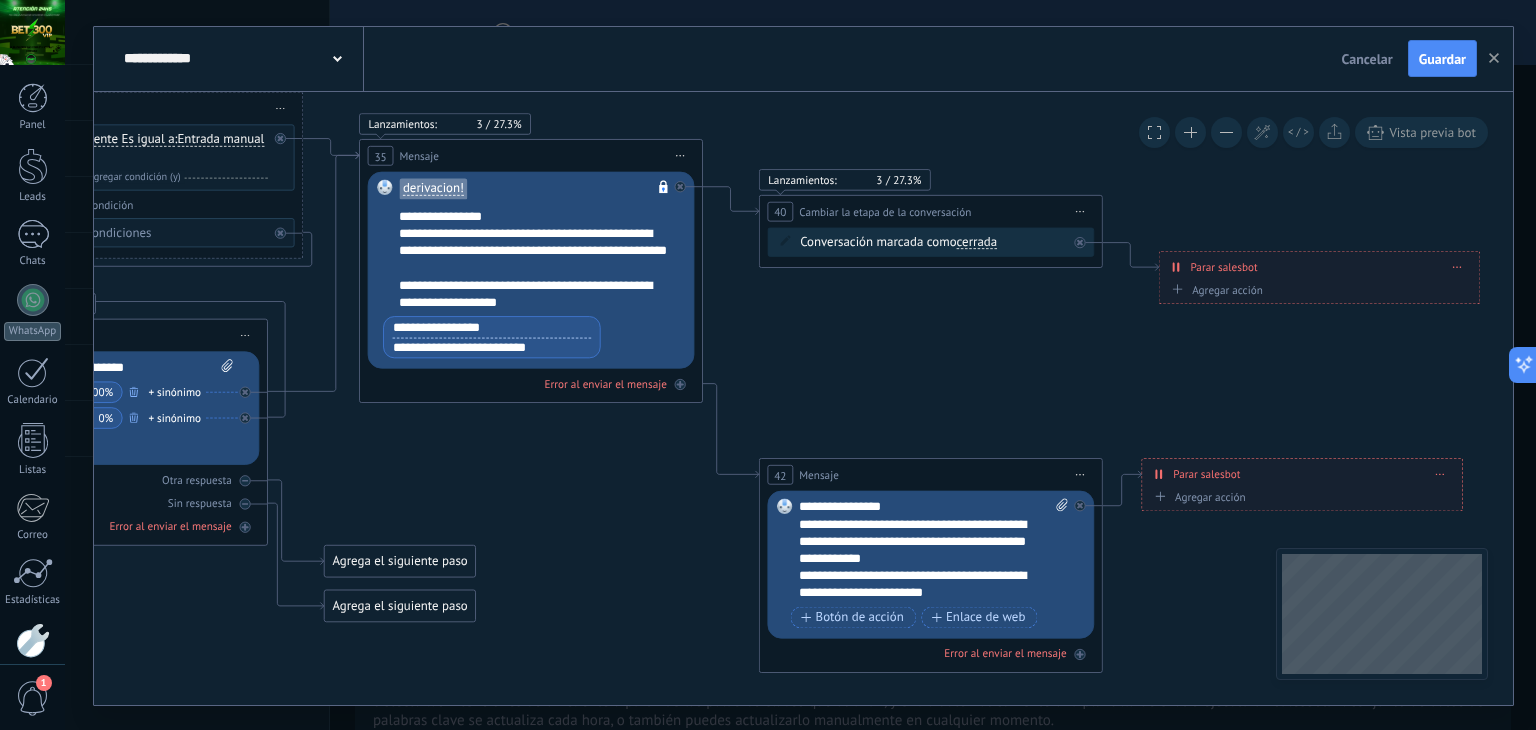 click 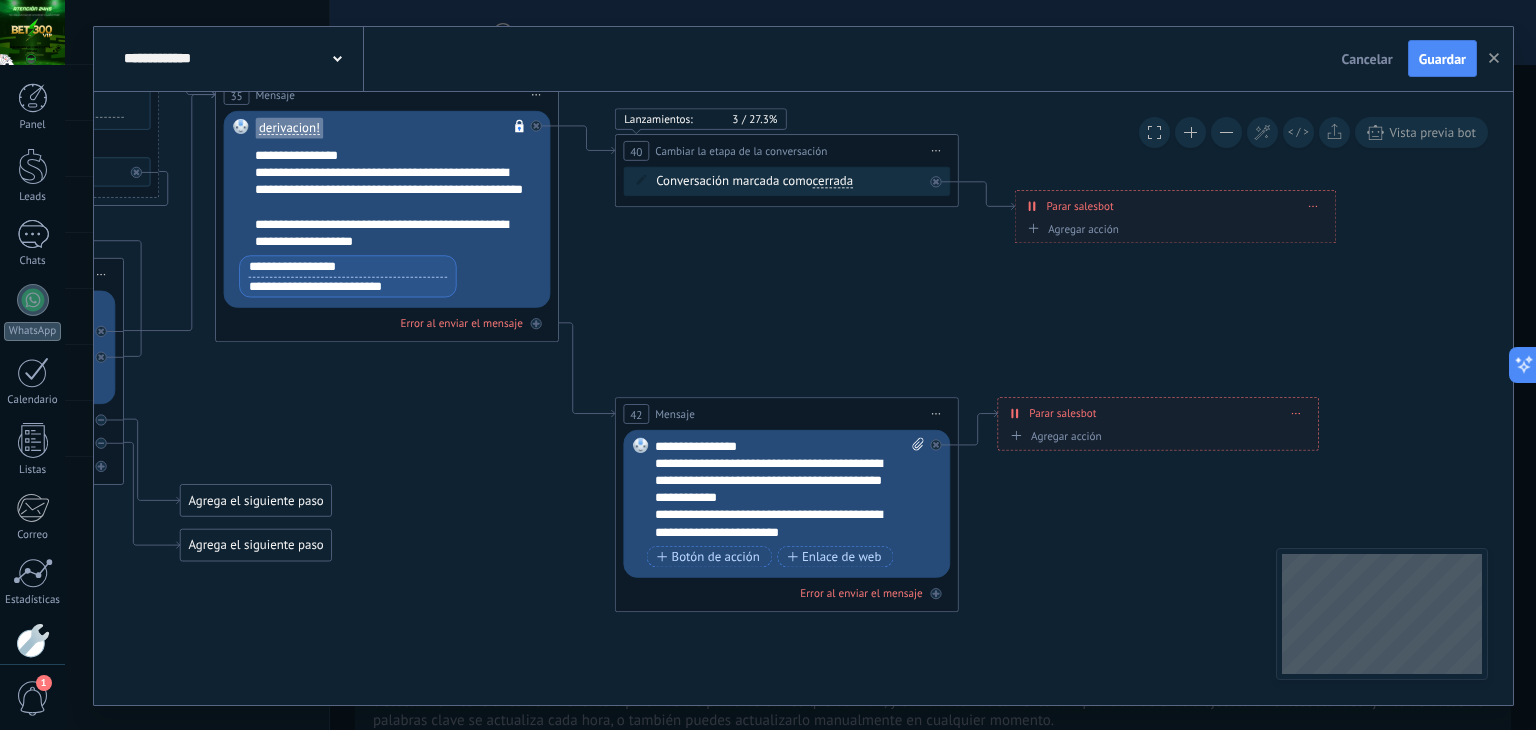 drag, startPoint x: 620, startPoint y: 463, endPoint x: 476, endPoint y: 400, distance: 157.17824 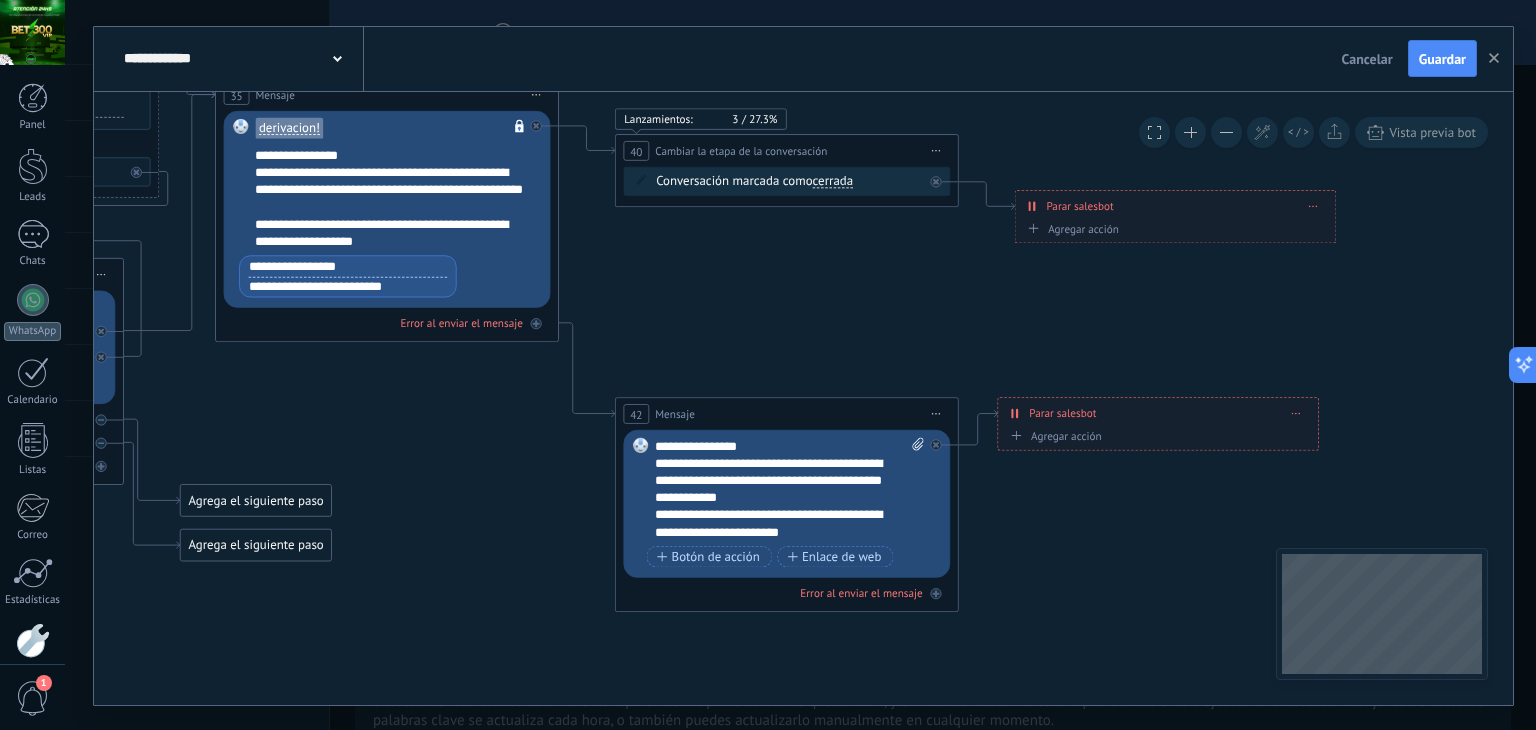 click 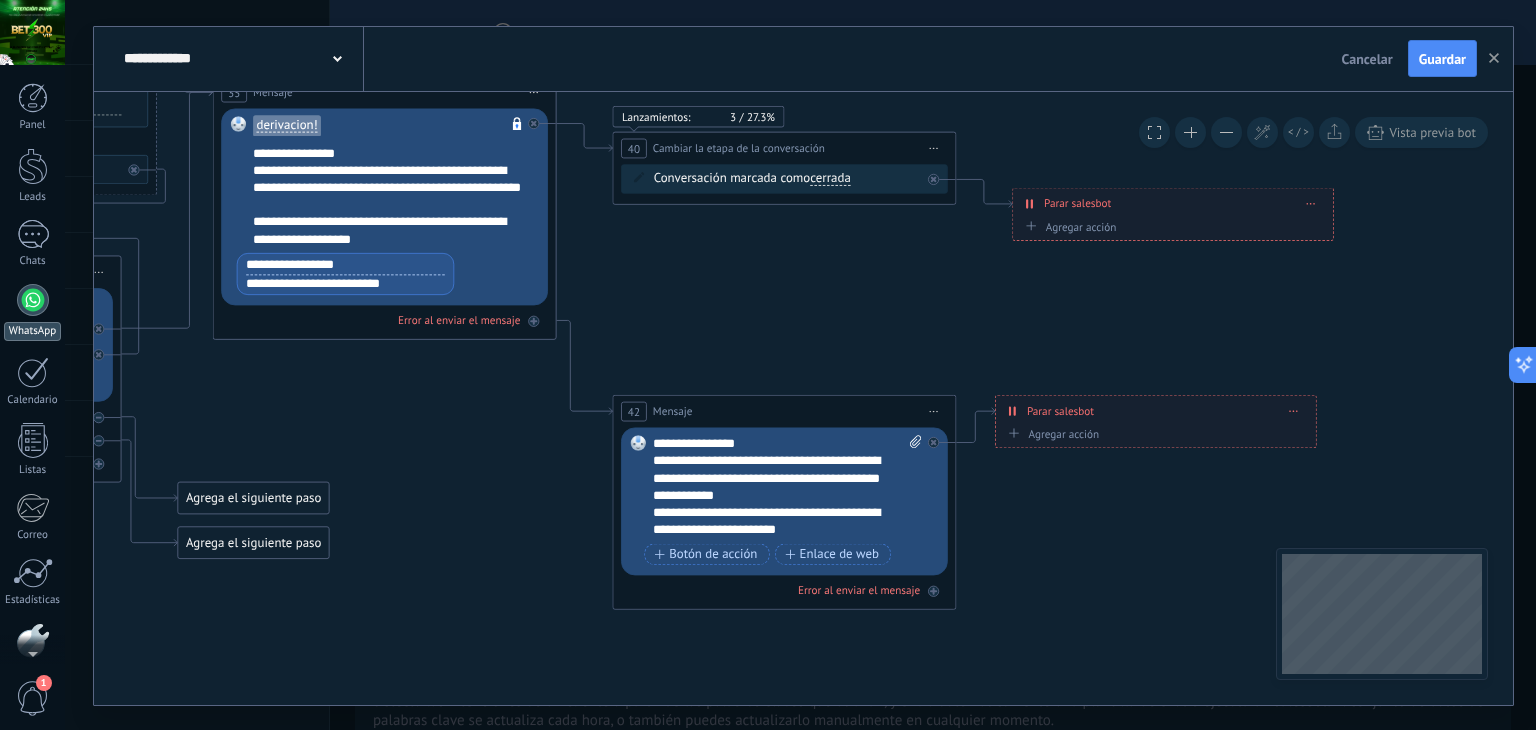 scroll, scrollTop: 101, scrollLeft: 0, axis: vertical 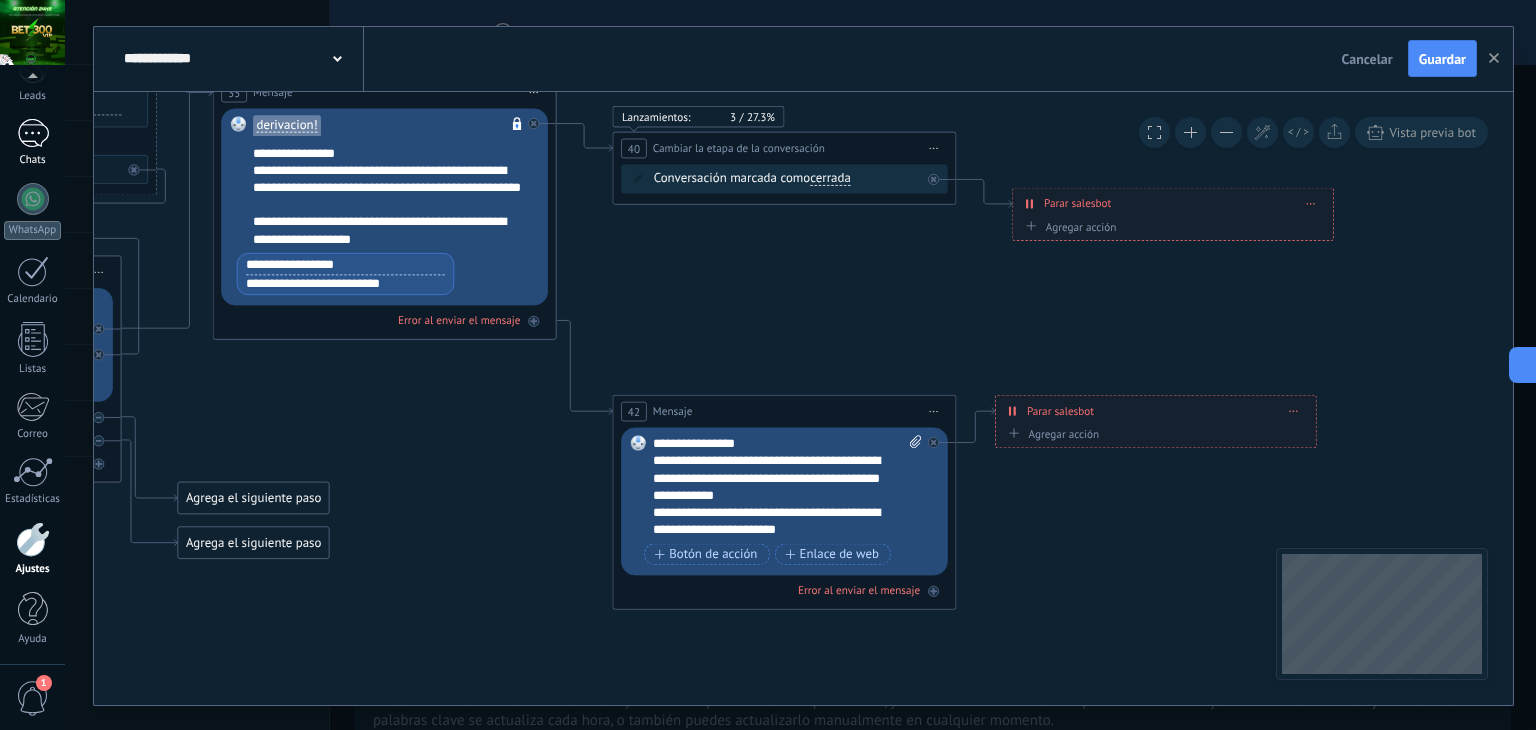click on "Chats" at bounding box center (33, 160) 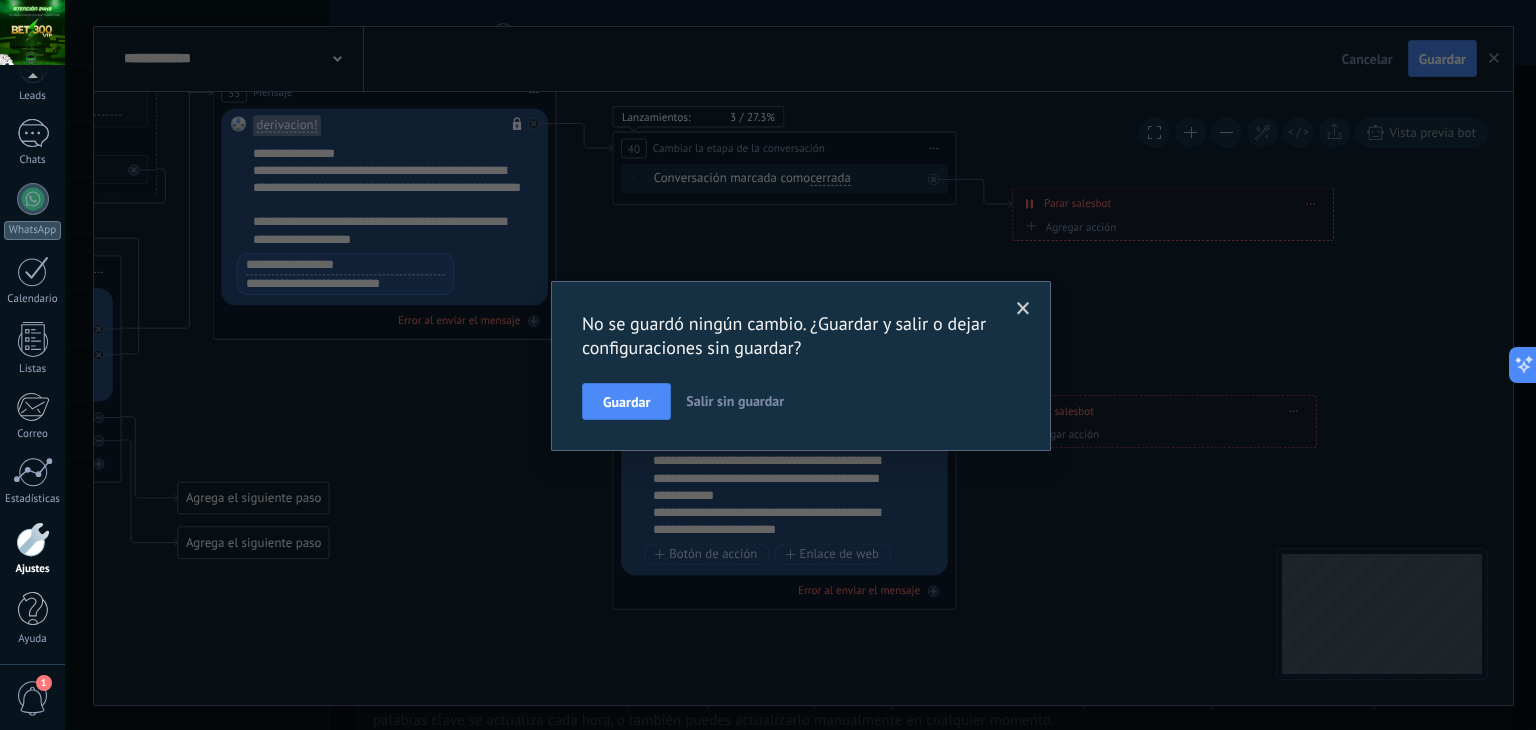 click at bounding box center [1023, 309] 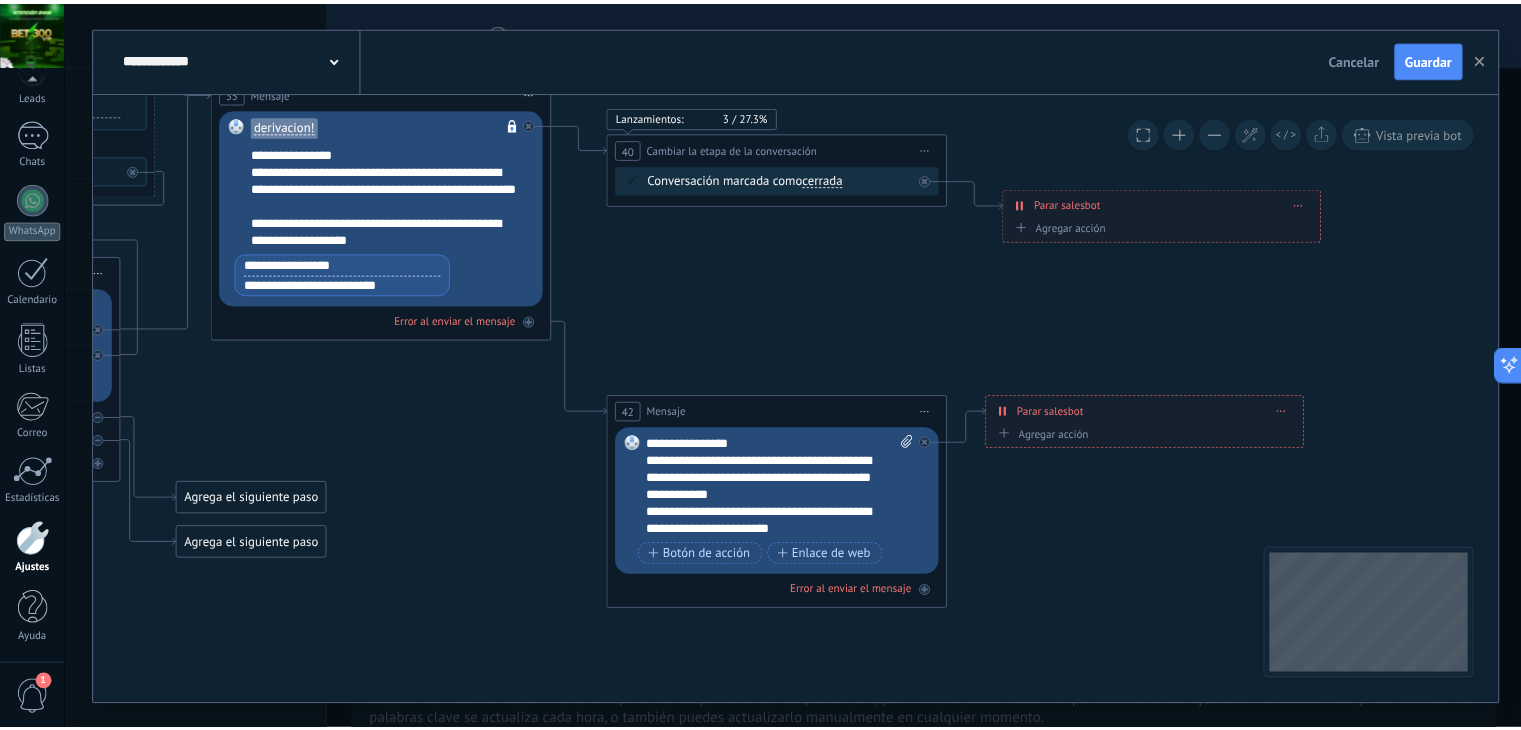 scroll, scrollTop: 60, scrollLeft: 0, axis: vertical 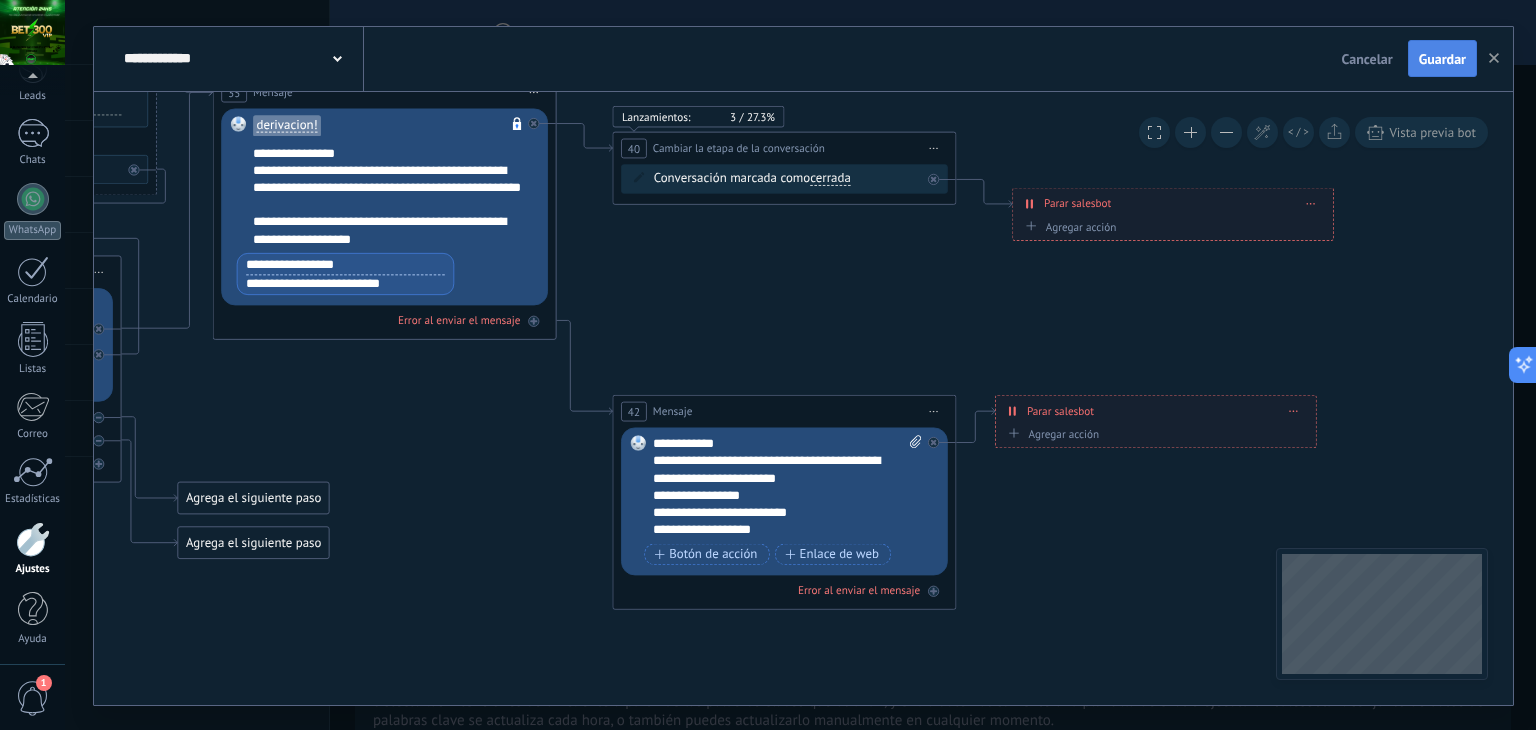 click on "Guardar" at bounding box center [1442, 59] 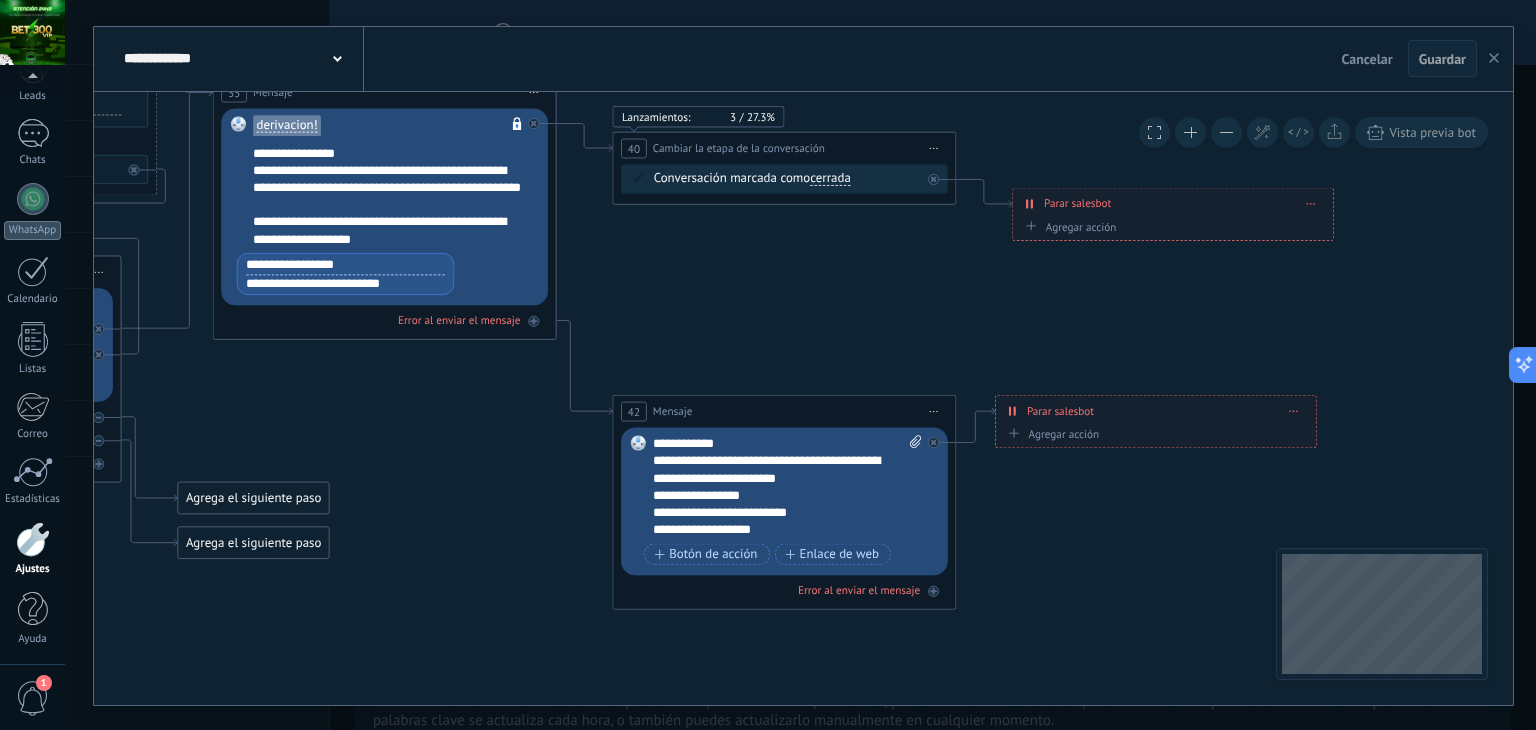 click 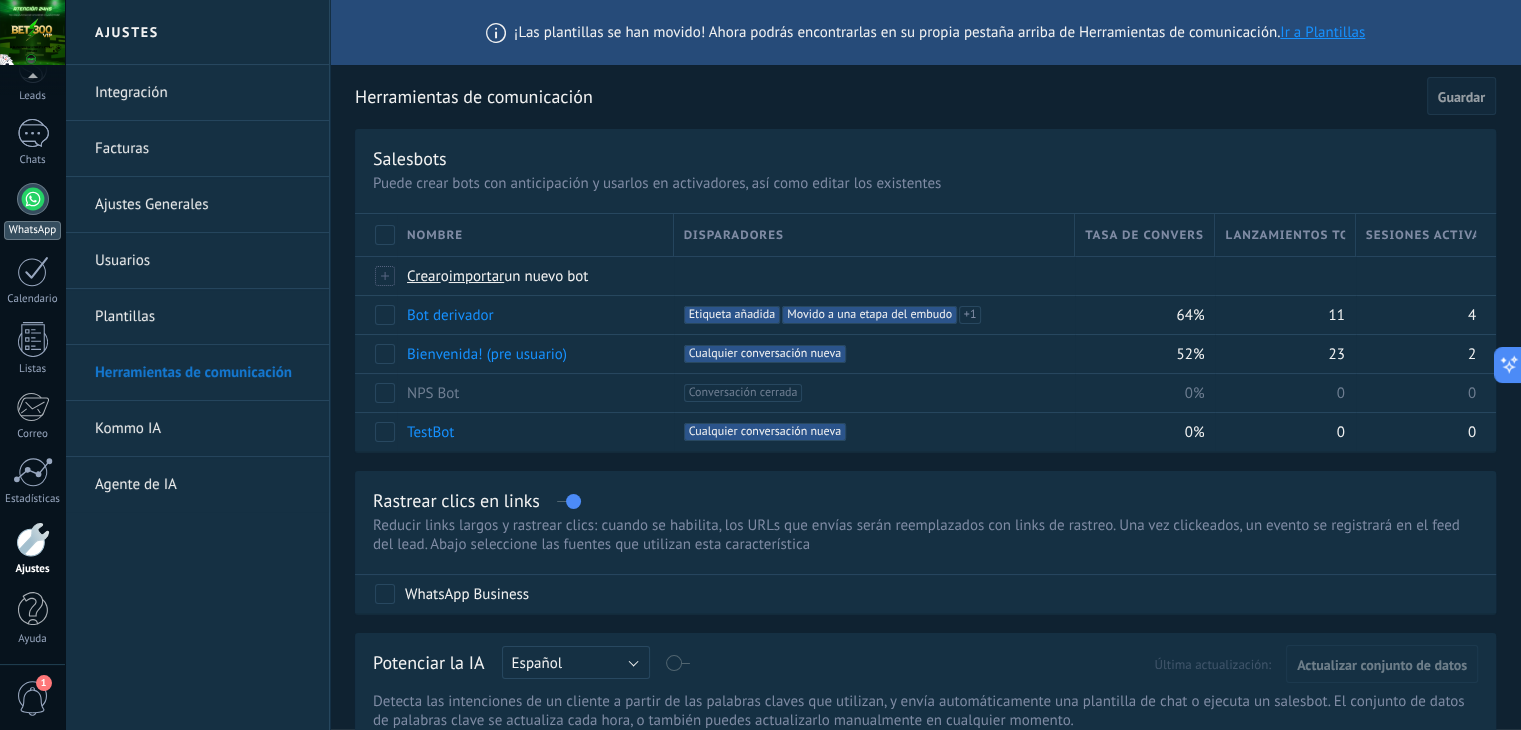 click at bounding box center (33, 199) 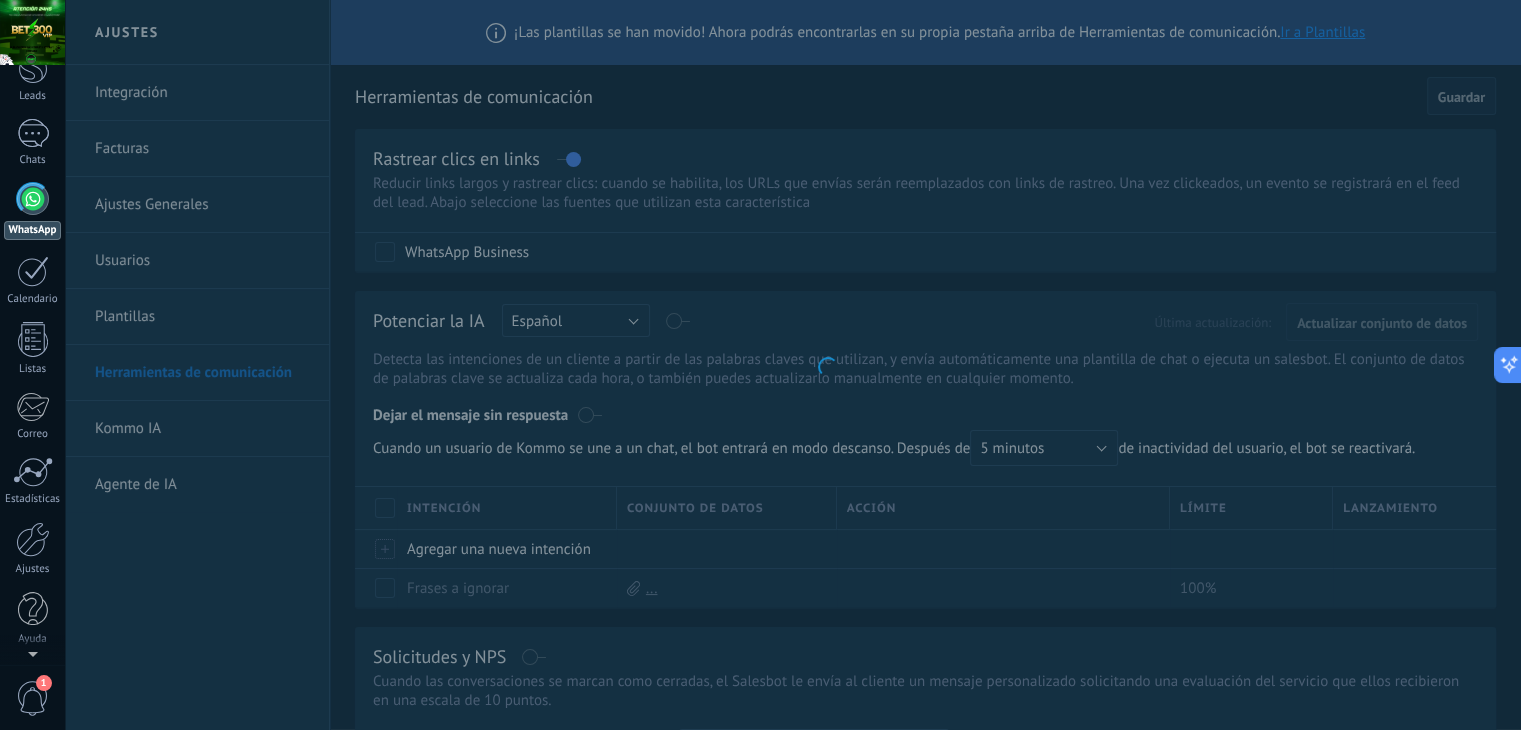 scroll, scrollTop: 0, scrollLeft: 0, axis: both 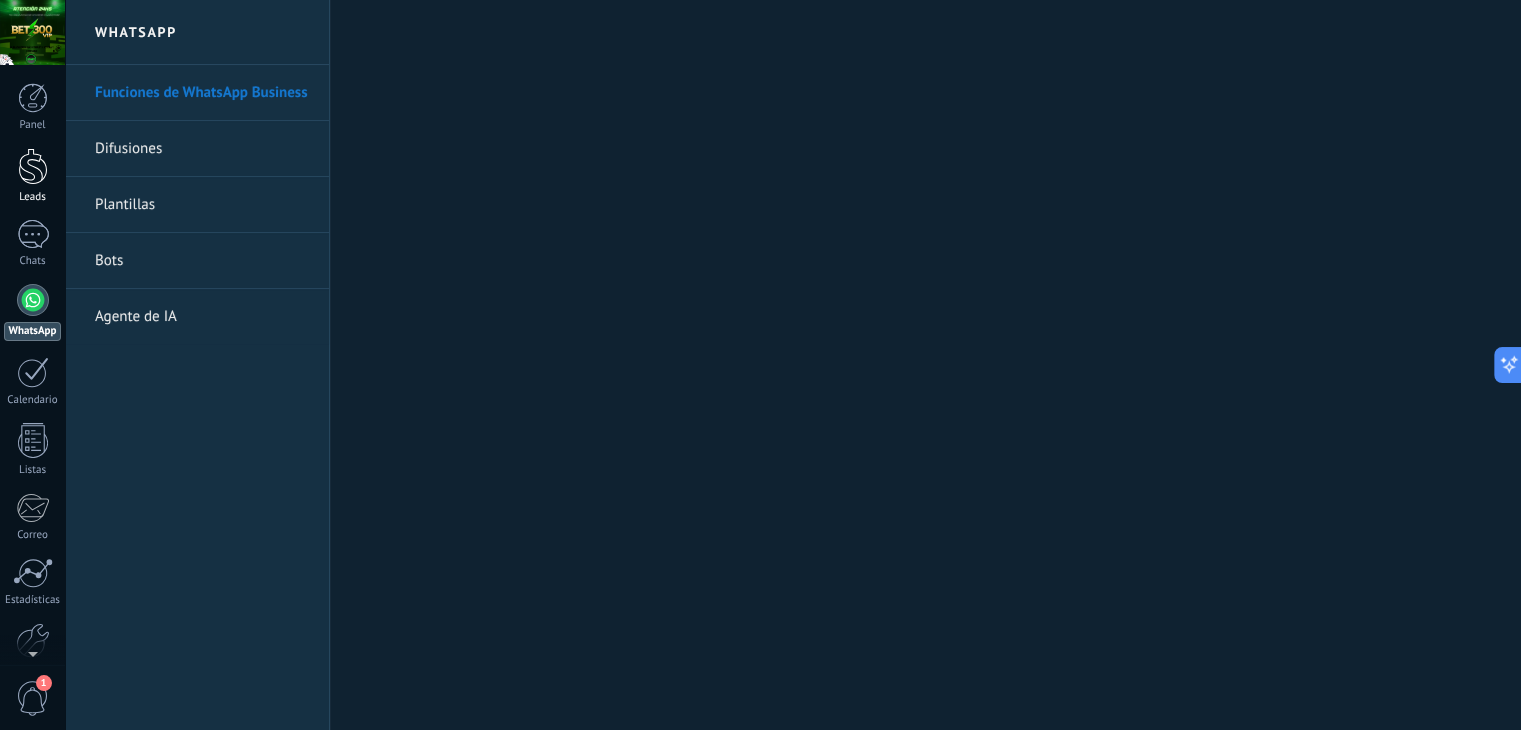 click at bounding box center (33, 166) 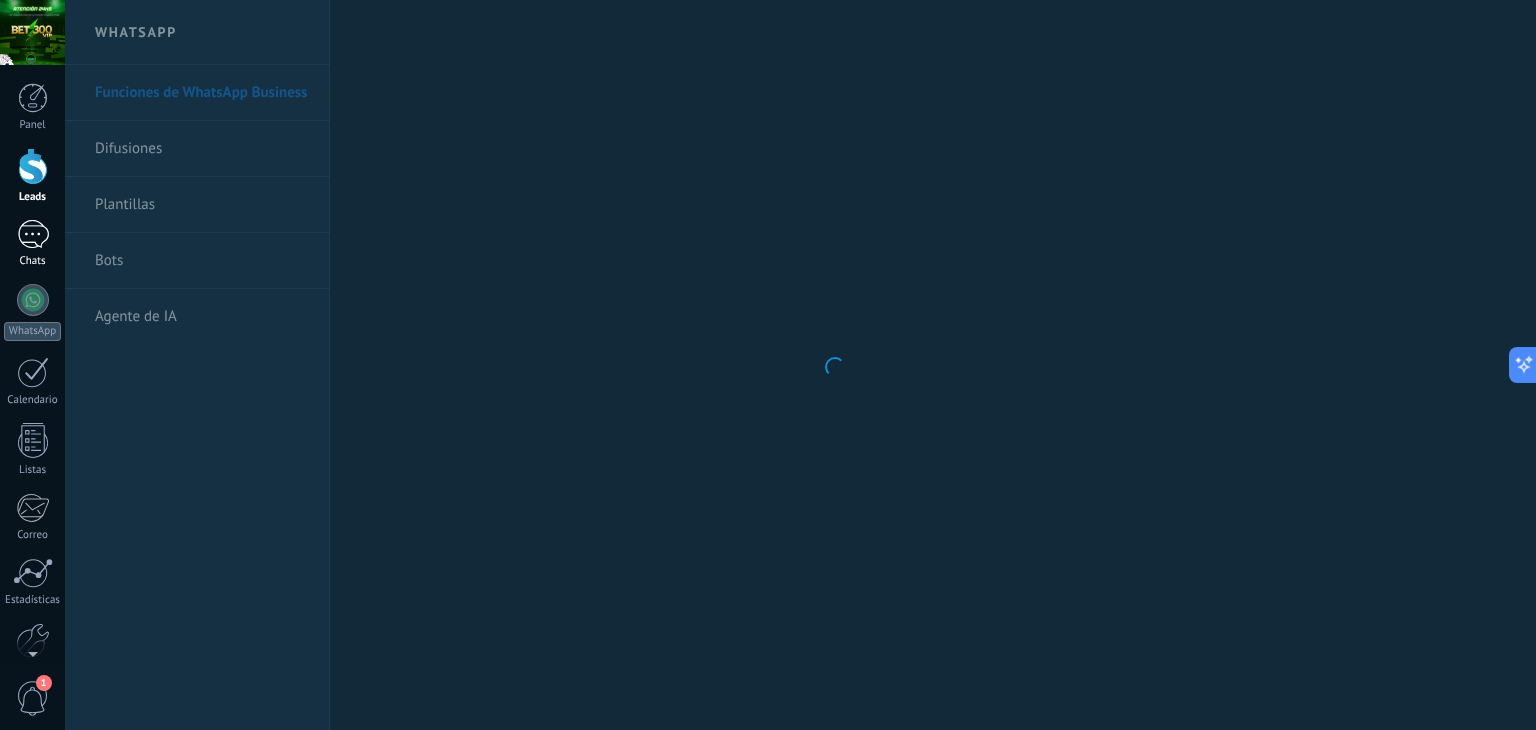 click on "Chats" at bounding box center [33, 261] 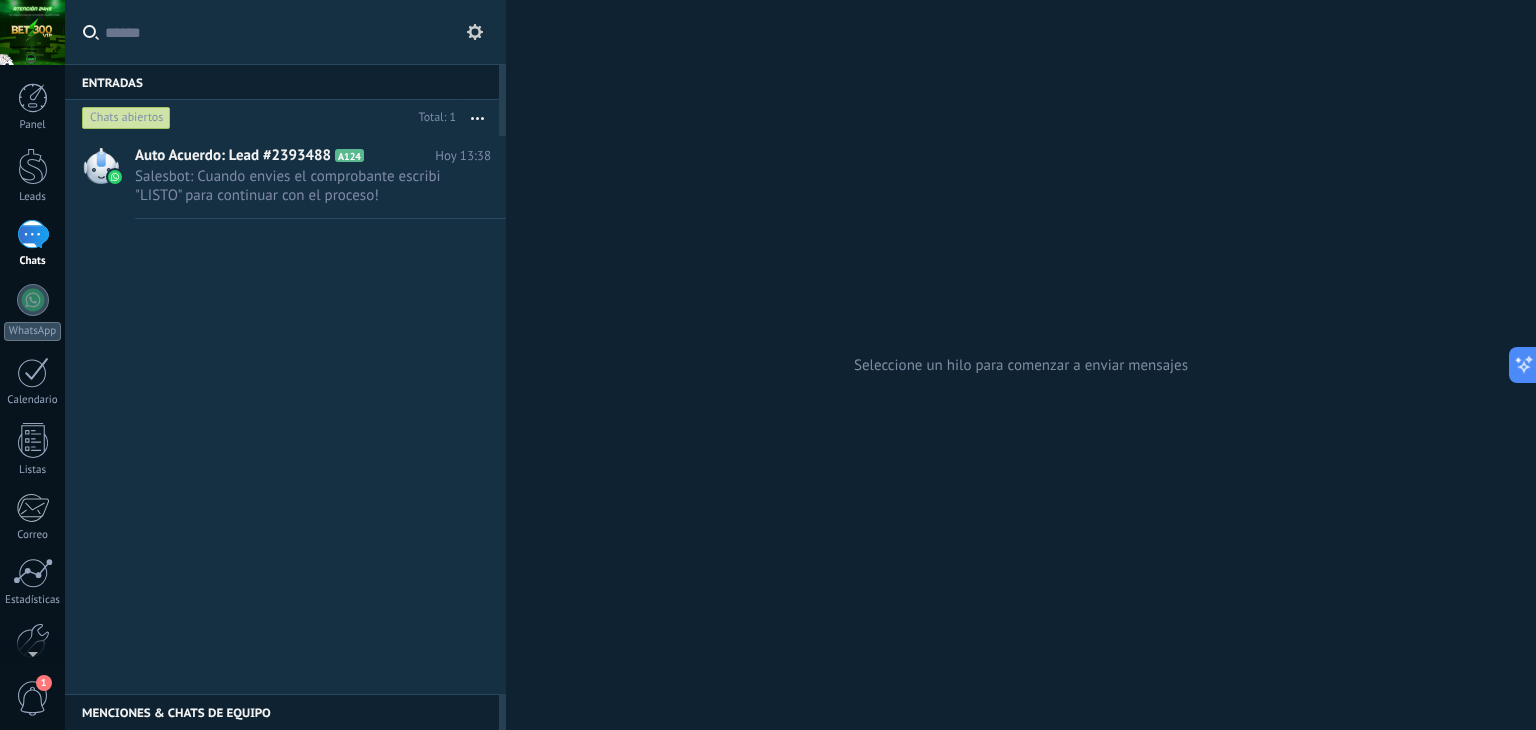 click on "Chats abiertos" at bounding box center (126, 118) 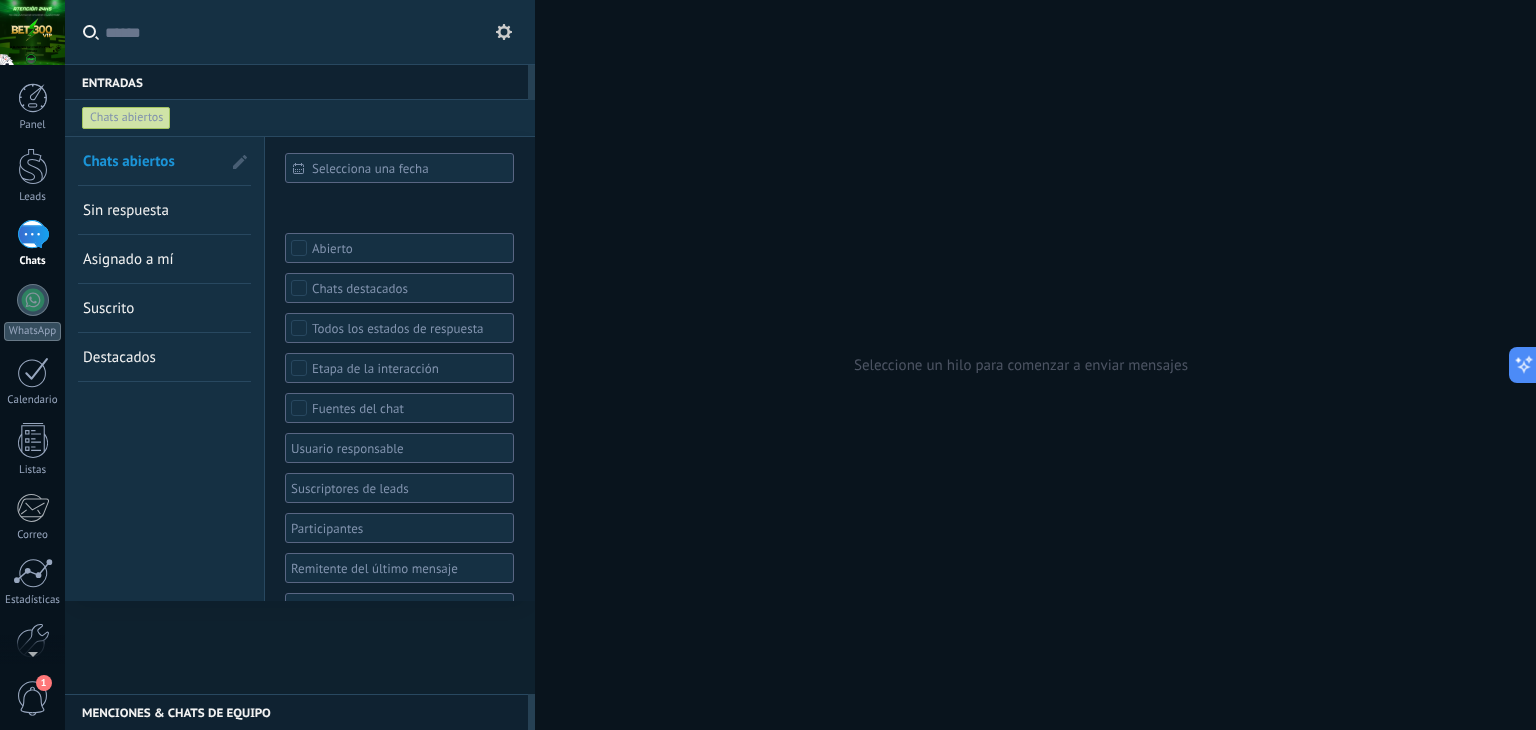 click at bounding box center (504, 32) 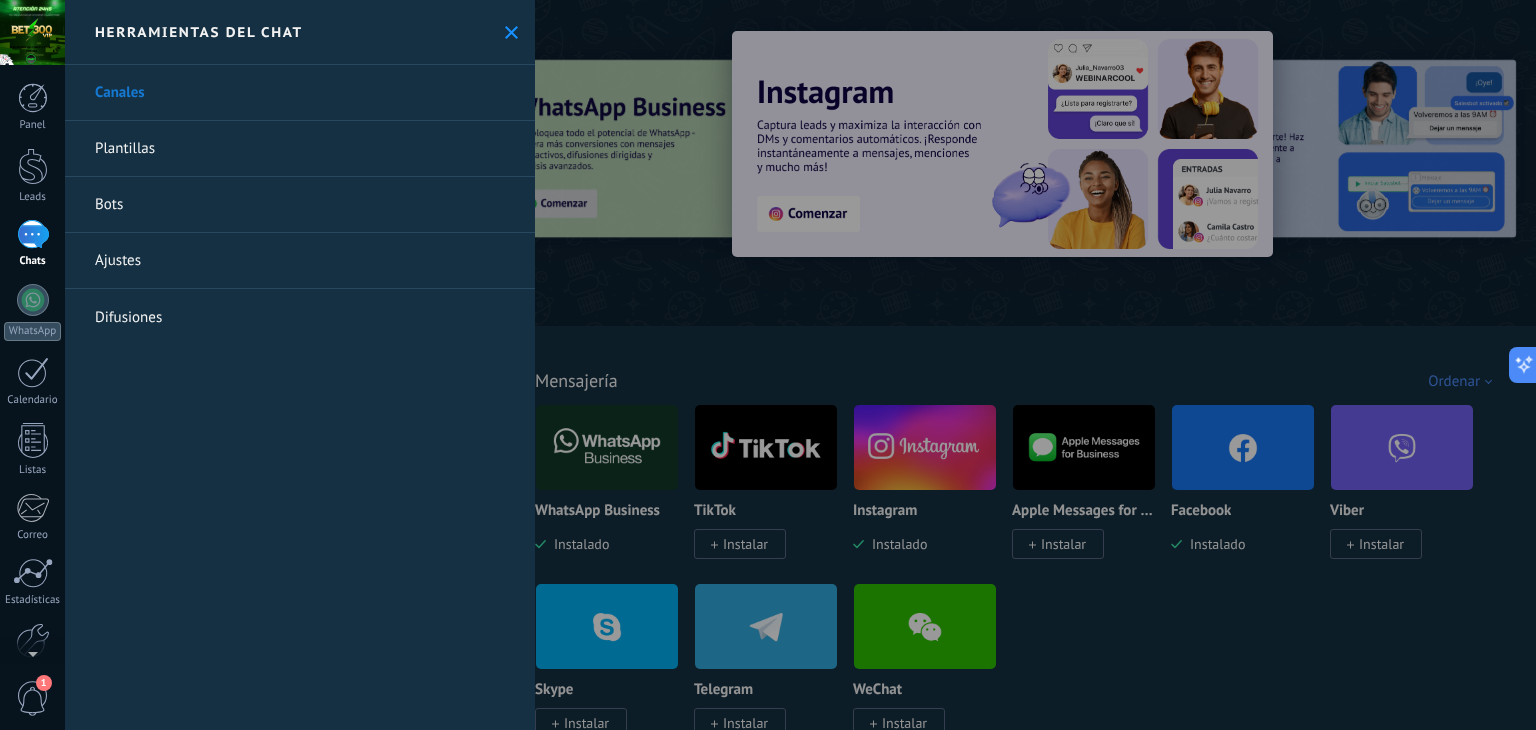 click on "Herramientas del chat" at bounding box center (300, 32) 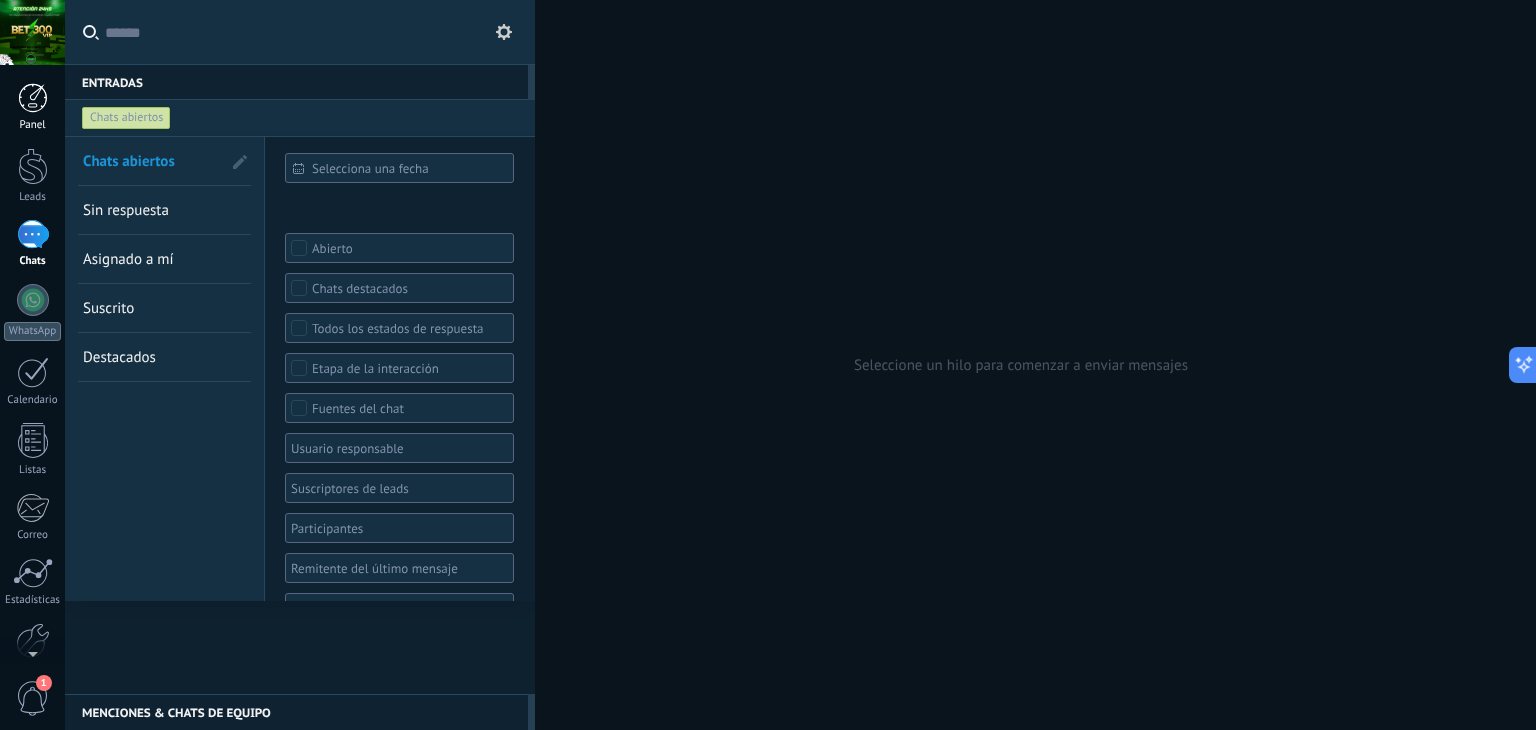click at bounding box center (33, 98) 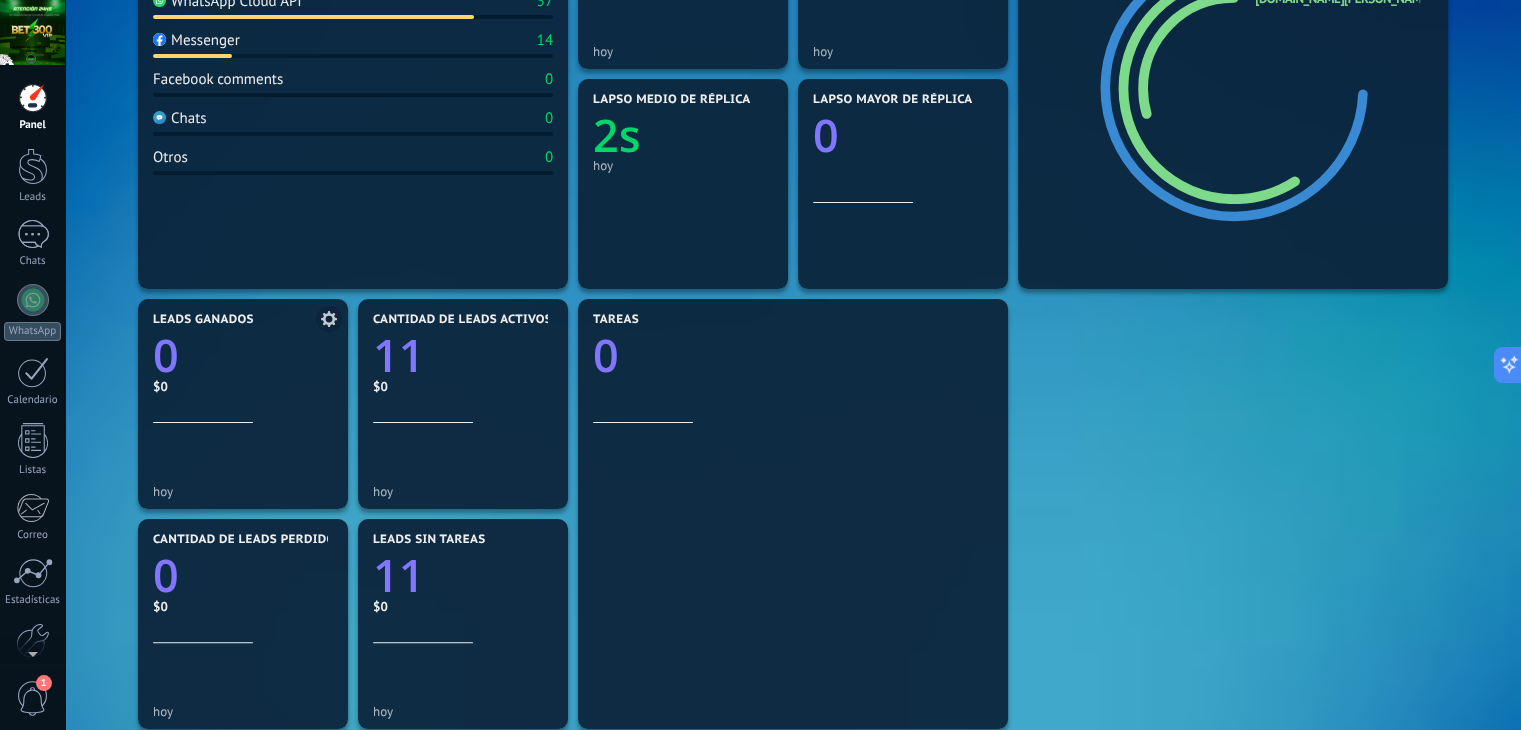 scroll, scrollTop: 200, scrollLeft: 0, axis: vertical 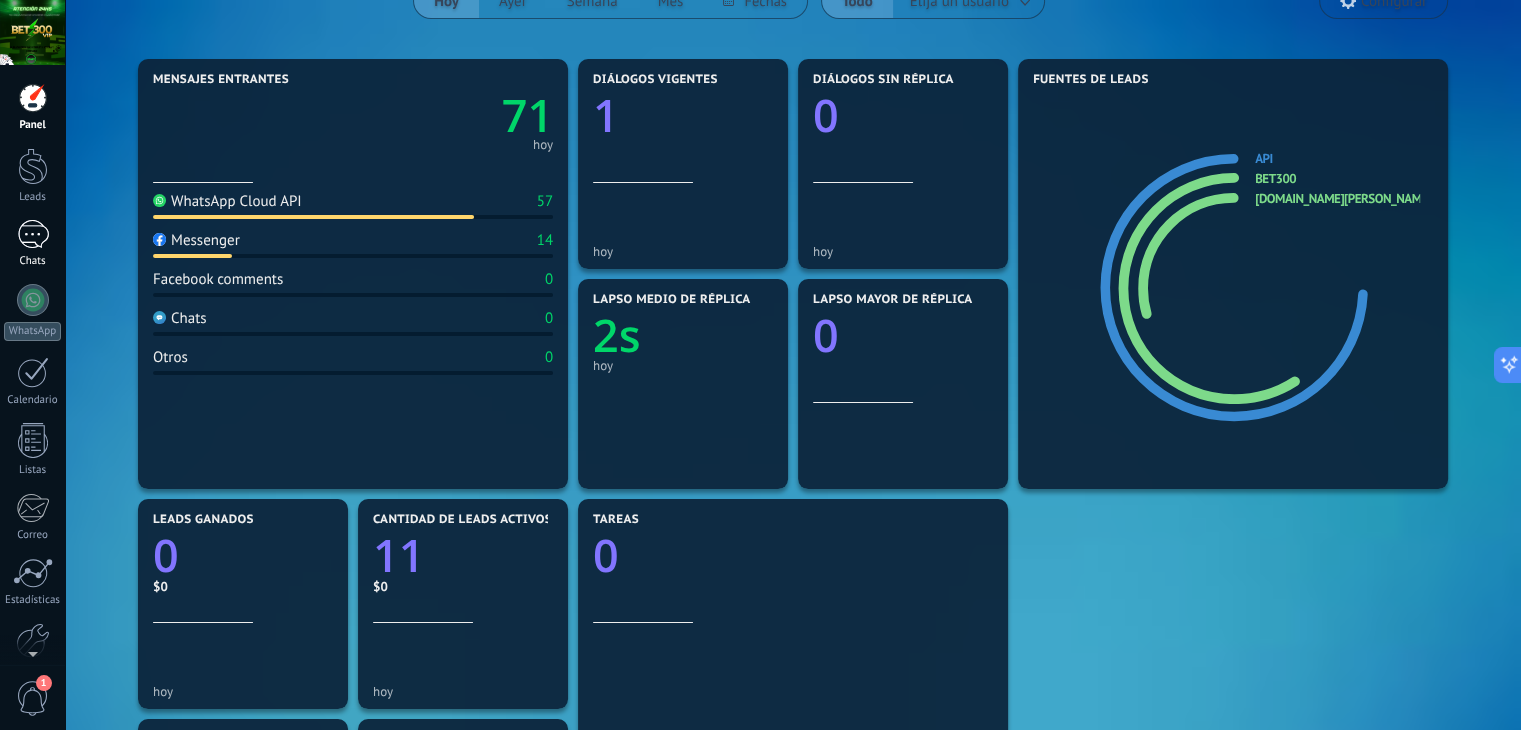 click on "1
Chats" at bounding box center [32, 244] 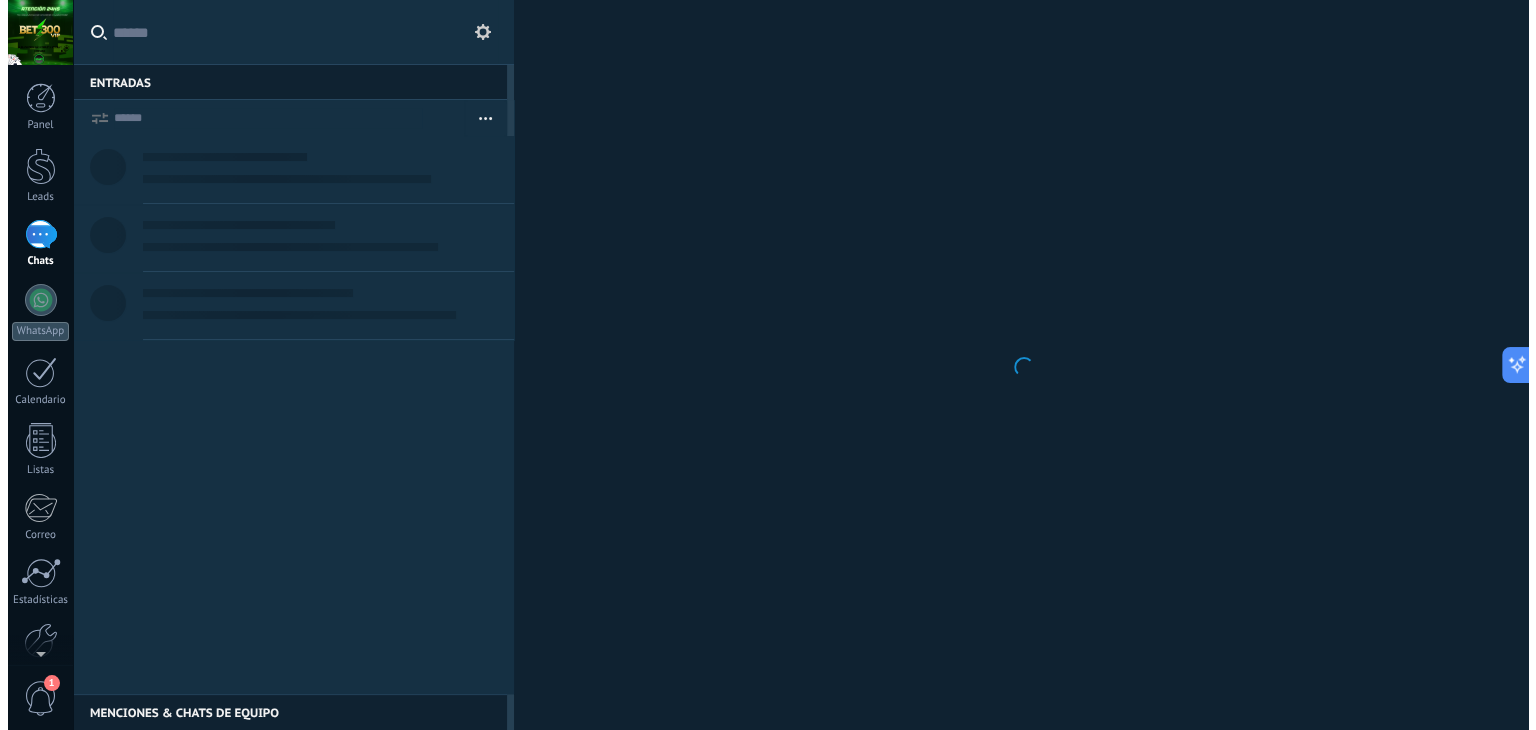scroll, scrollTop: 0, scrollLeft: 0, axis: both 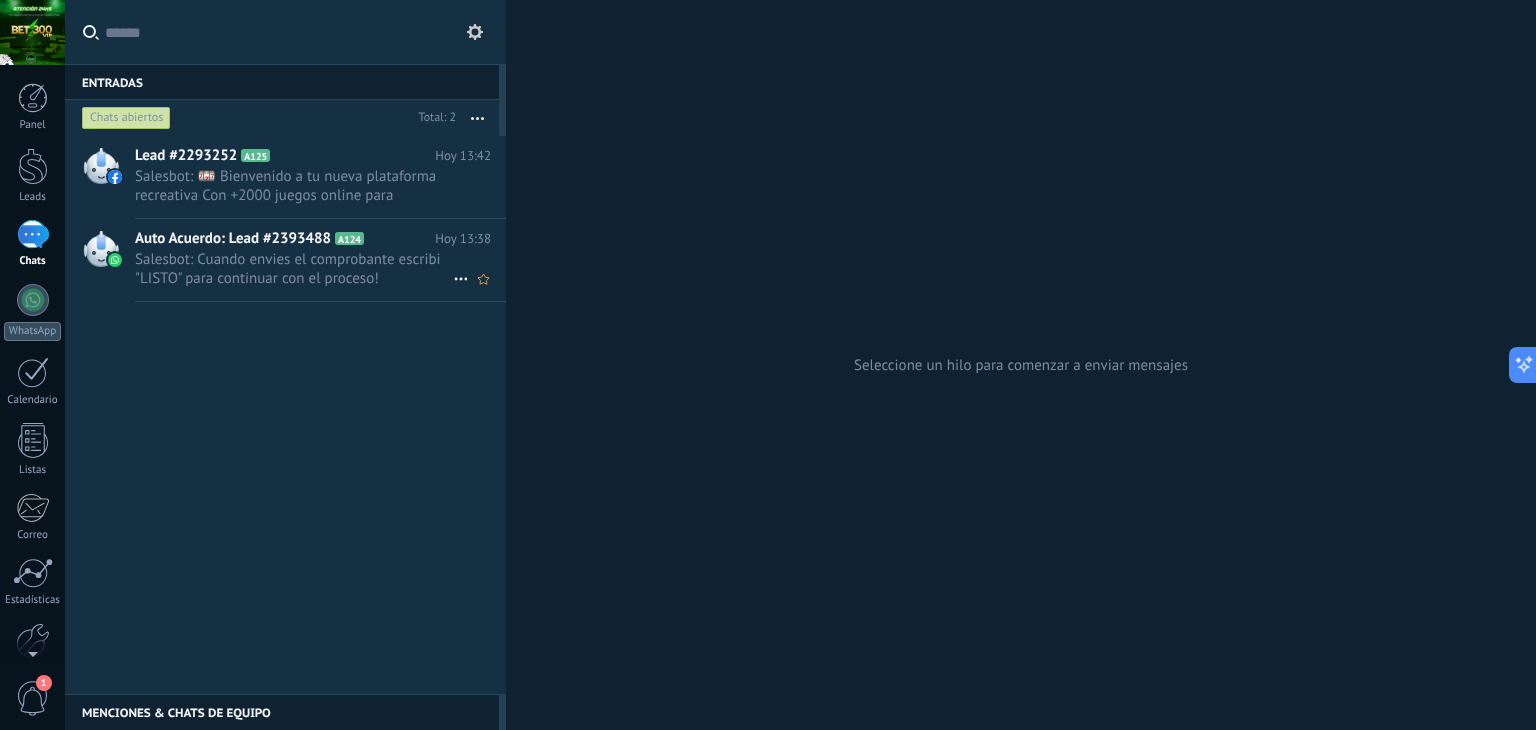 click on "Auto Acuerdo: Lead #2393488" at bounding box center [233, 239] 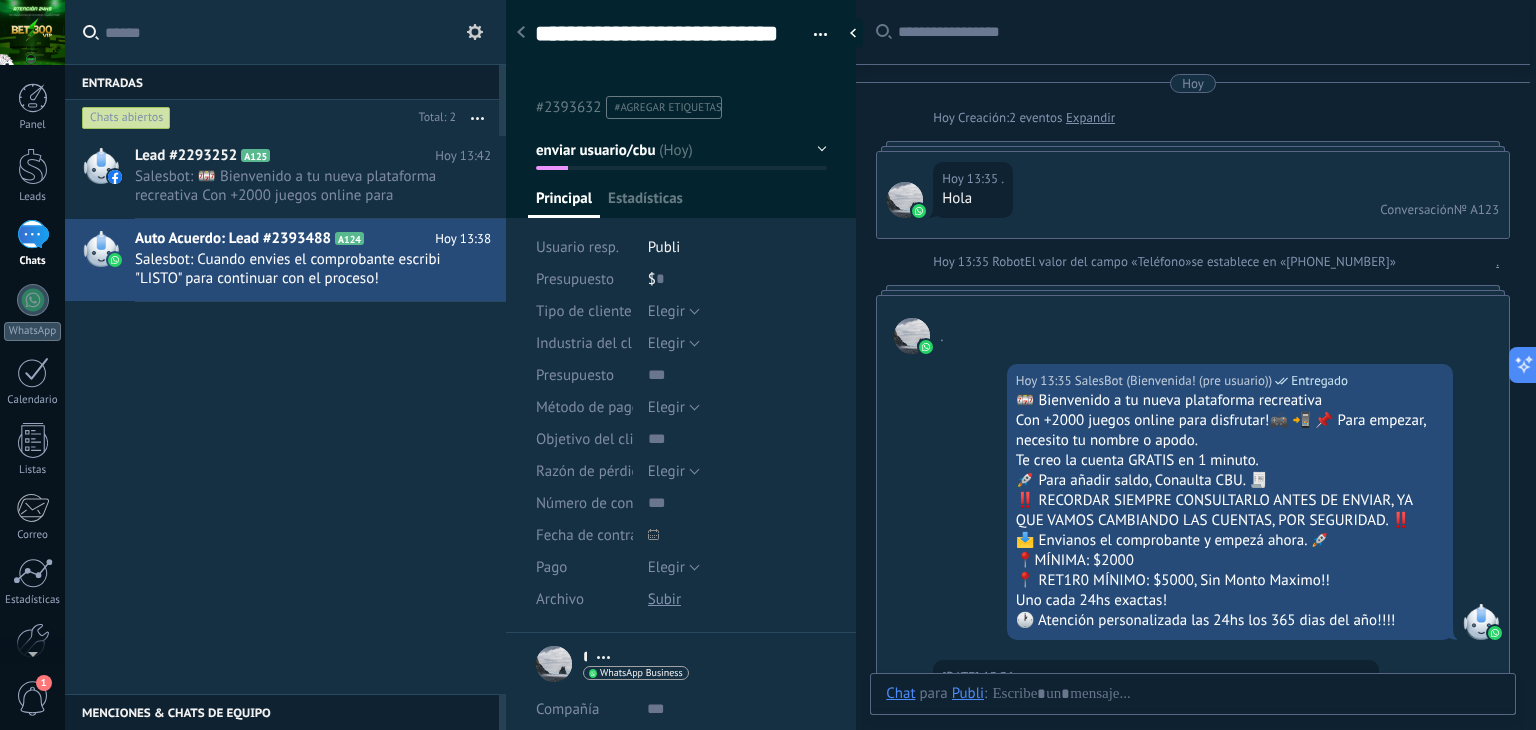 scroll, scrollTop: 60, scrollLeft: 0, axis: vertical 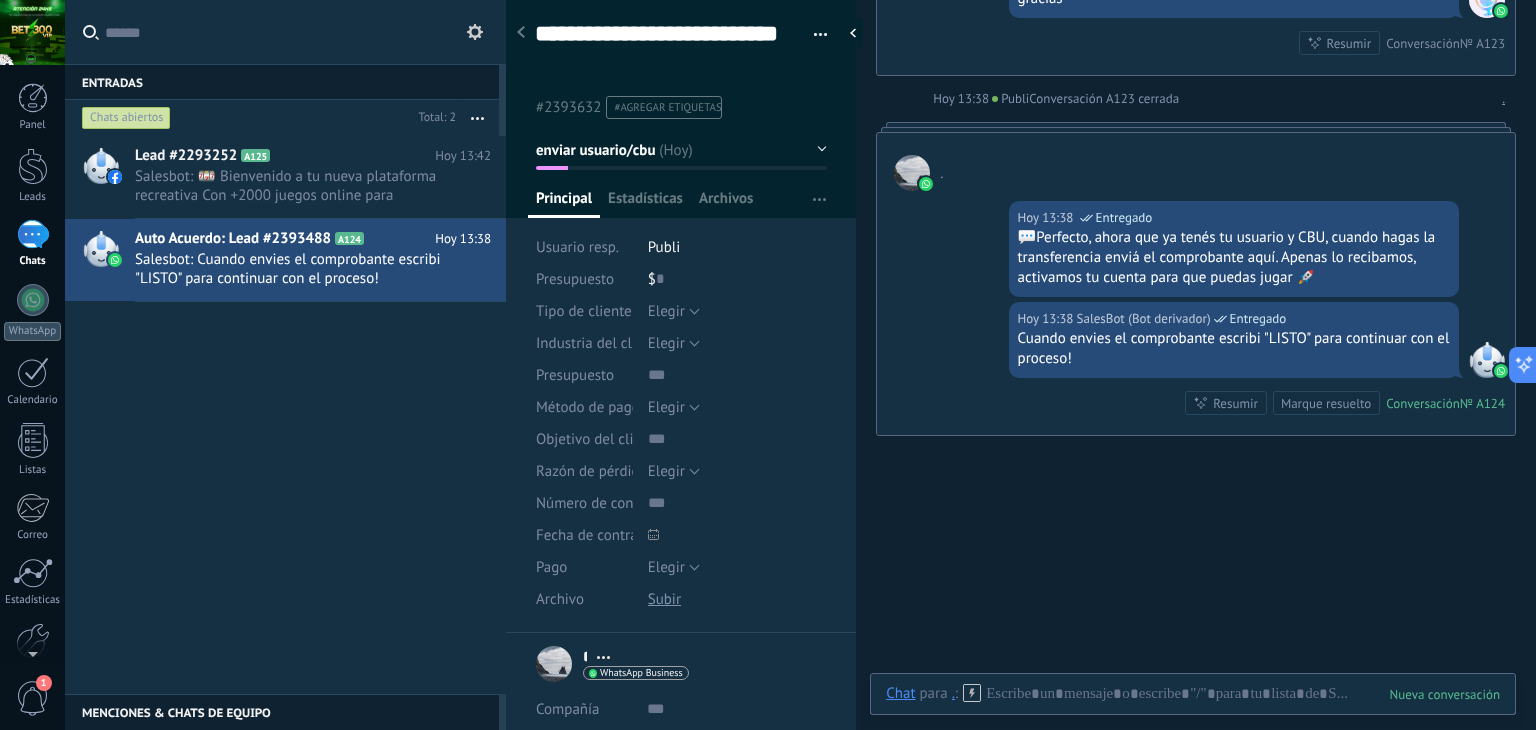 click at bounding box center (813, 35) 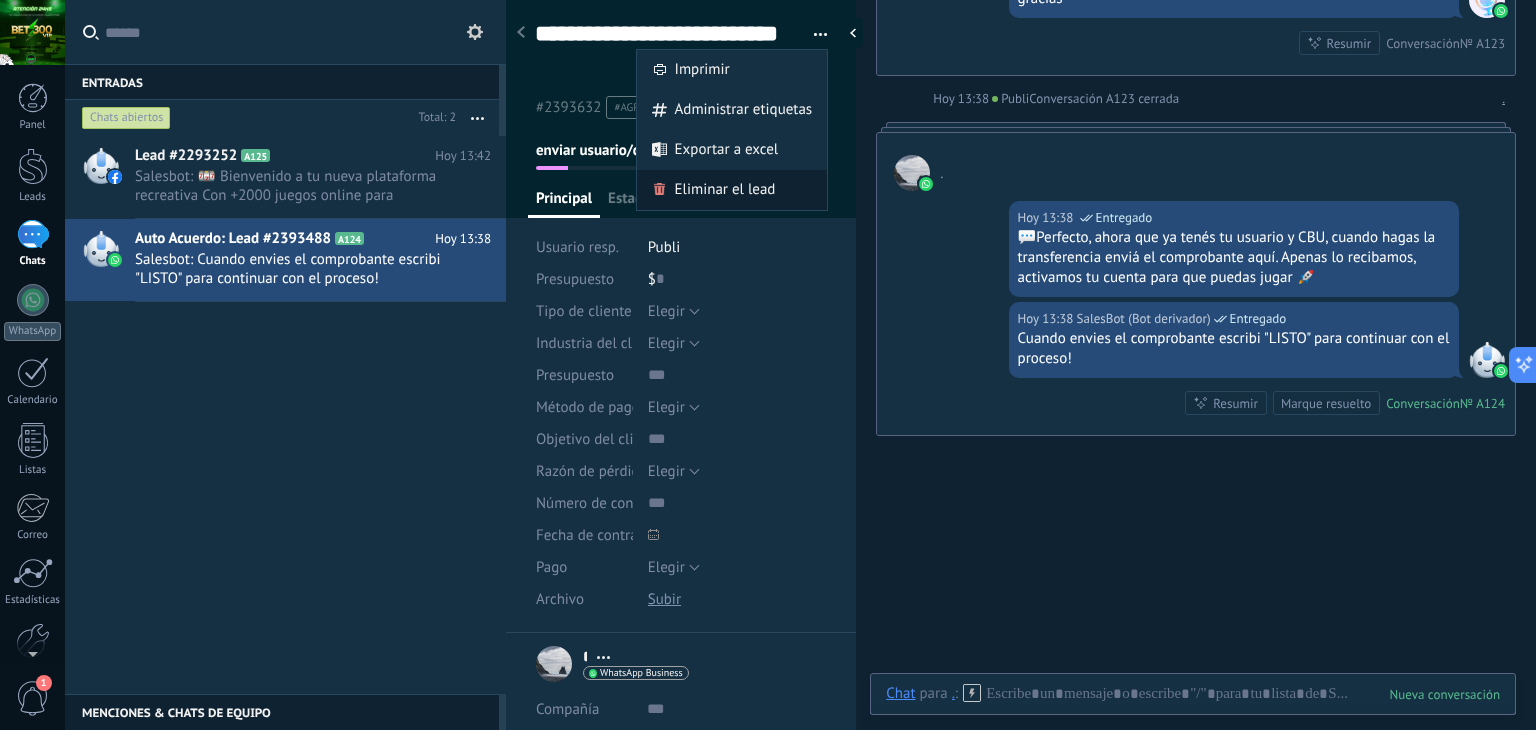 click on "Eliminar el lead" at bounding box center (725, 190) 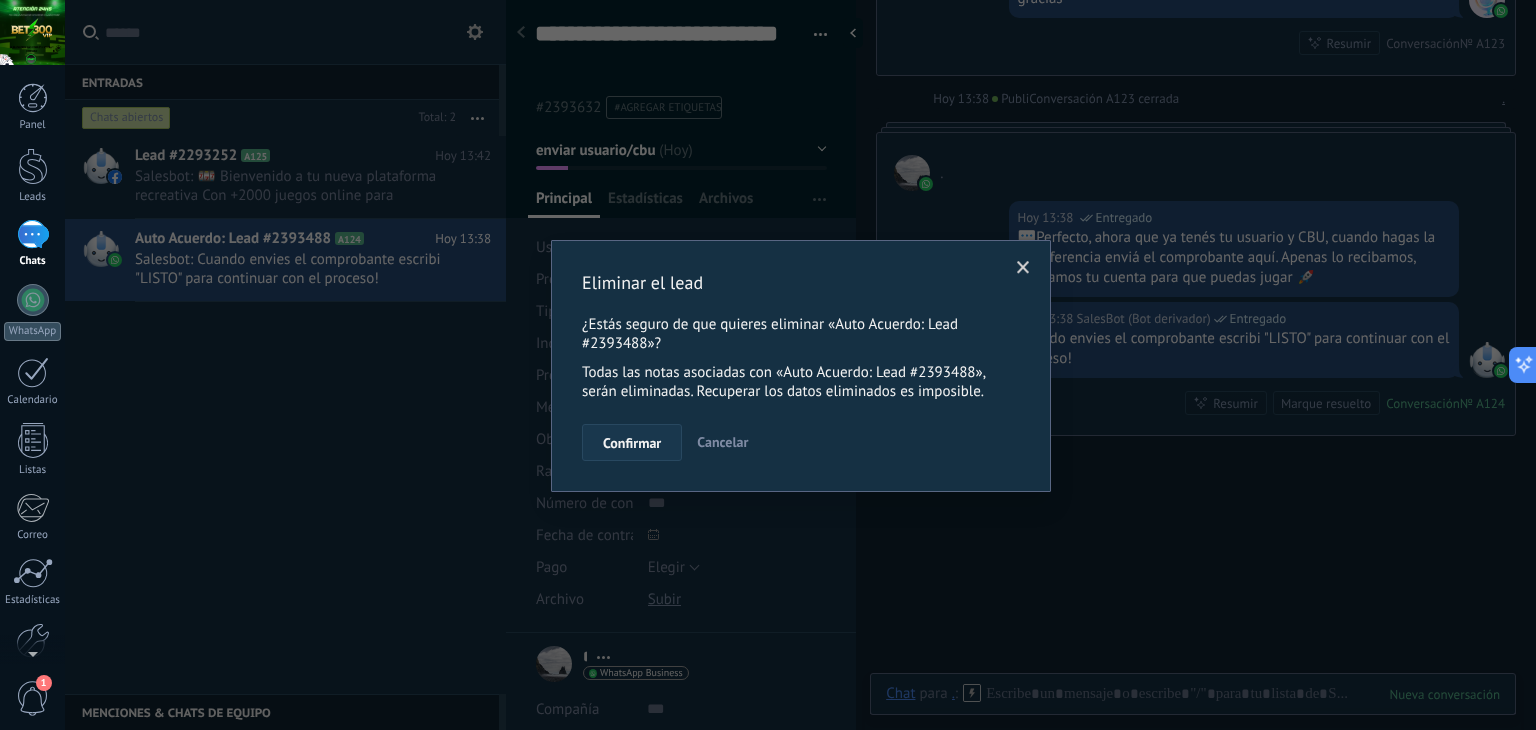 click on "Confirmar" at bounding box center [632, 443] 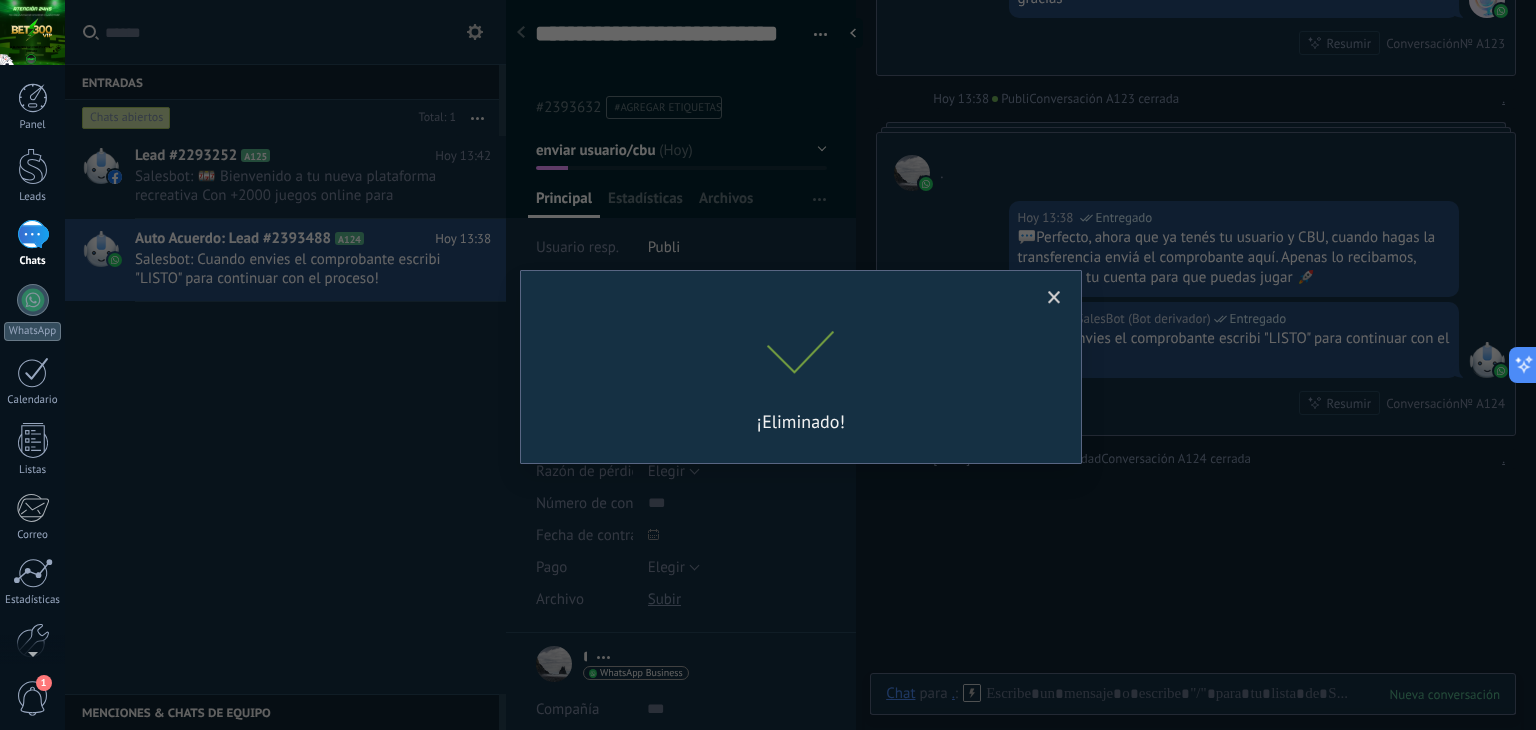 scroll, scrollTop: 1608, scrollLeft: 0, axis: vertical 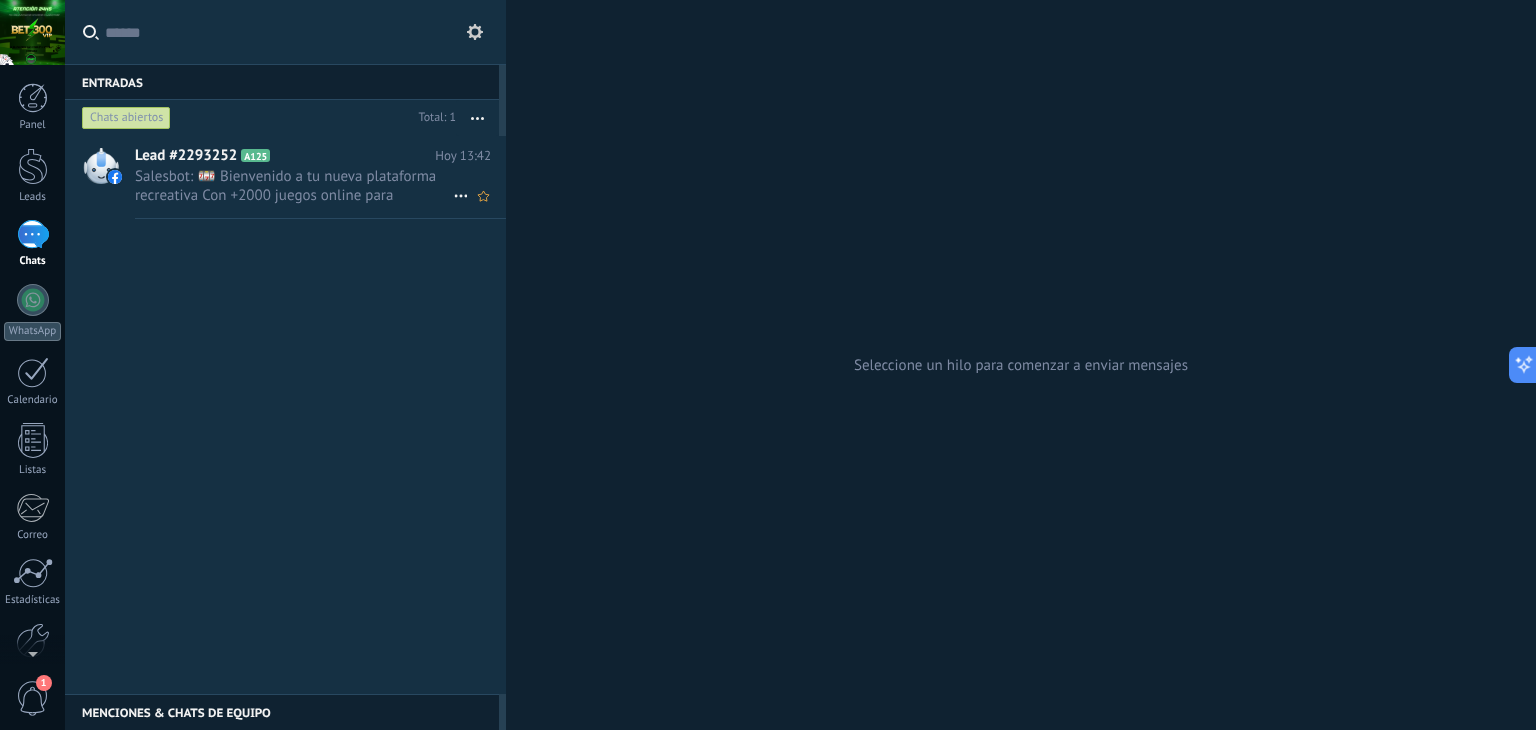 click 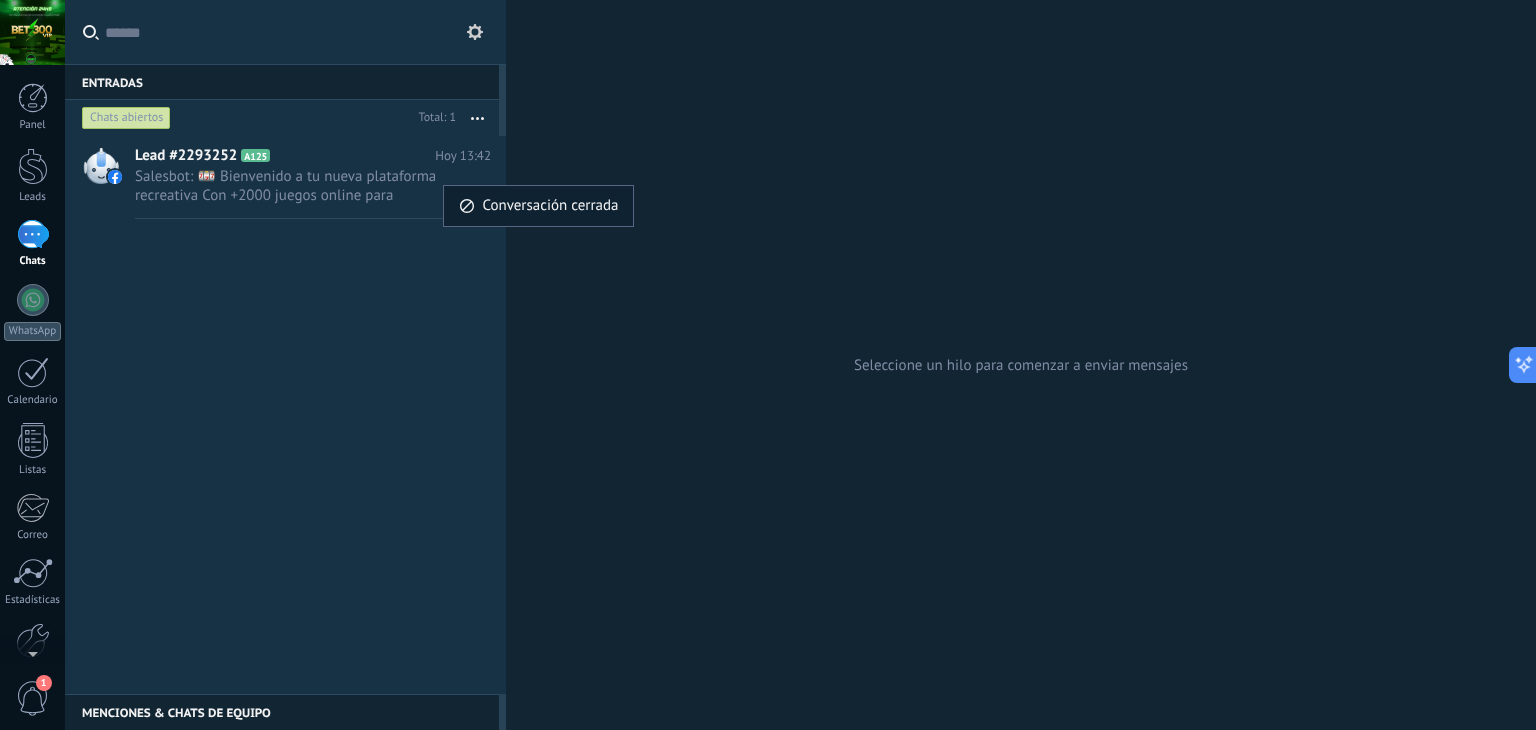 click on "Conversación cerrada" at bounding box center [550, 206] 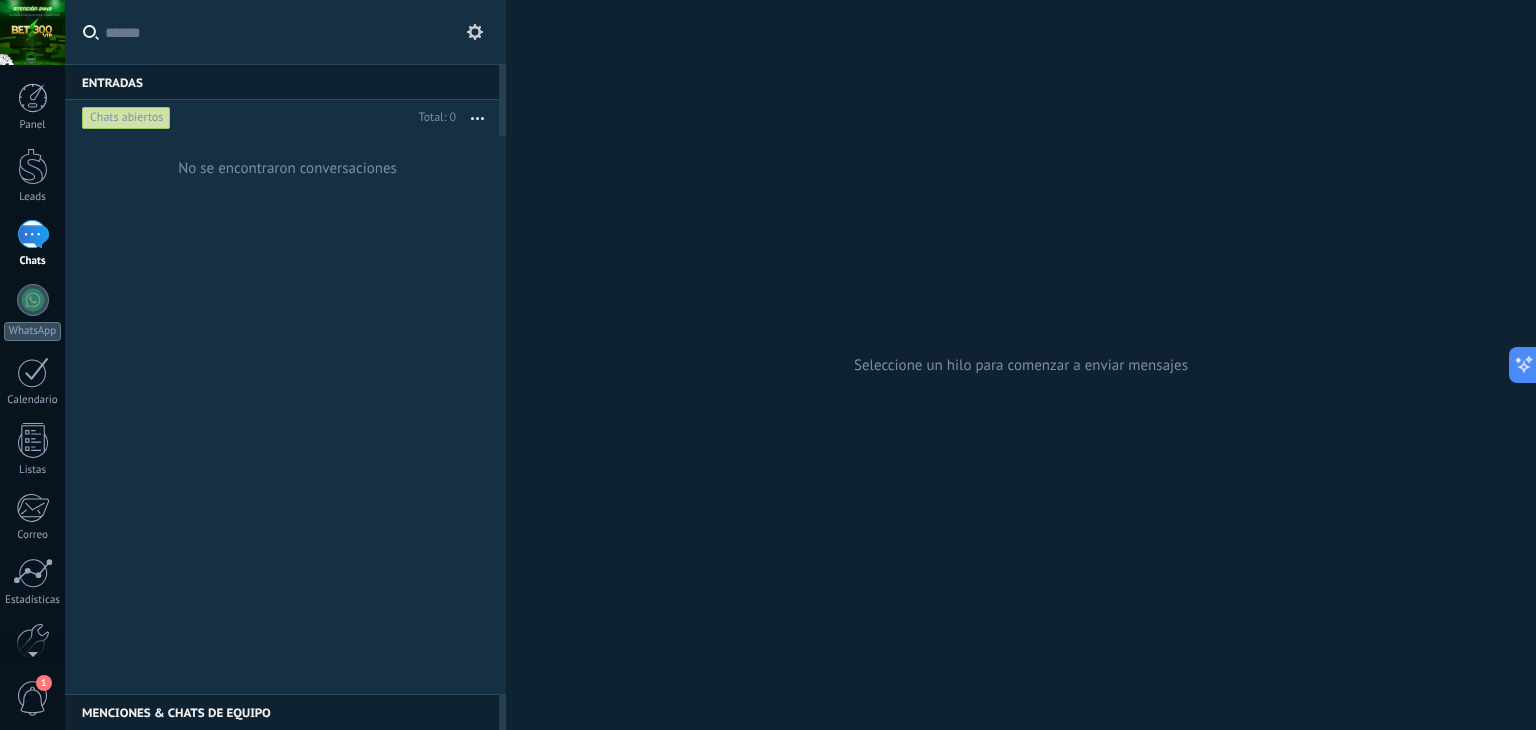 click on "Chats abiertos" at bounding box center (126, 118) 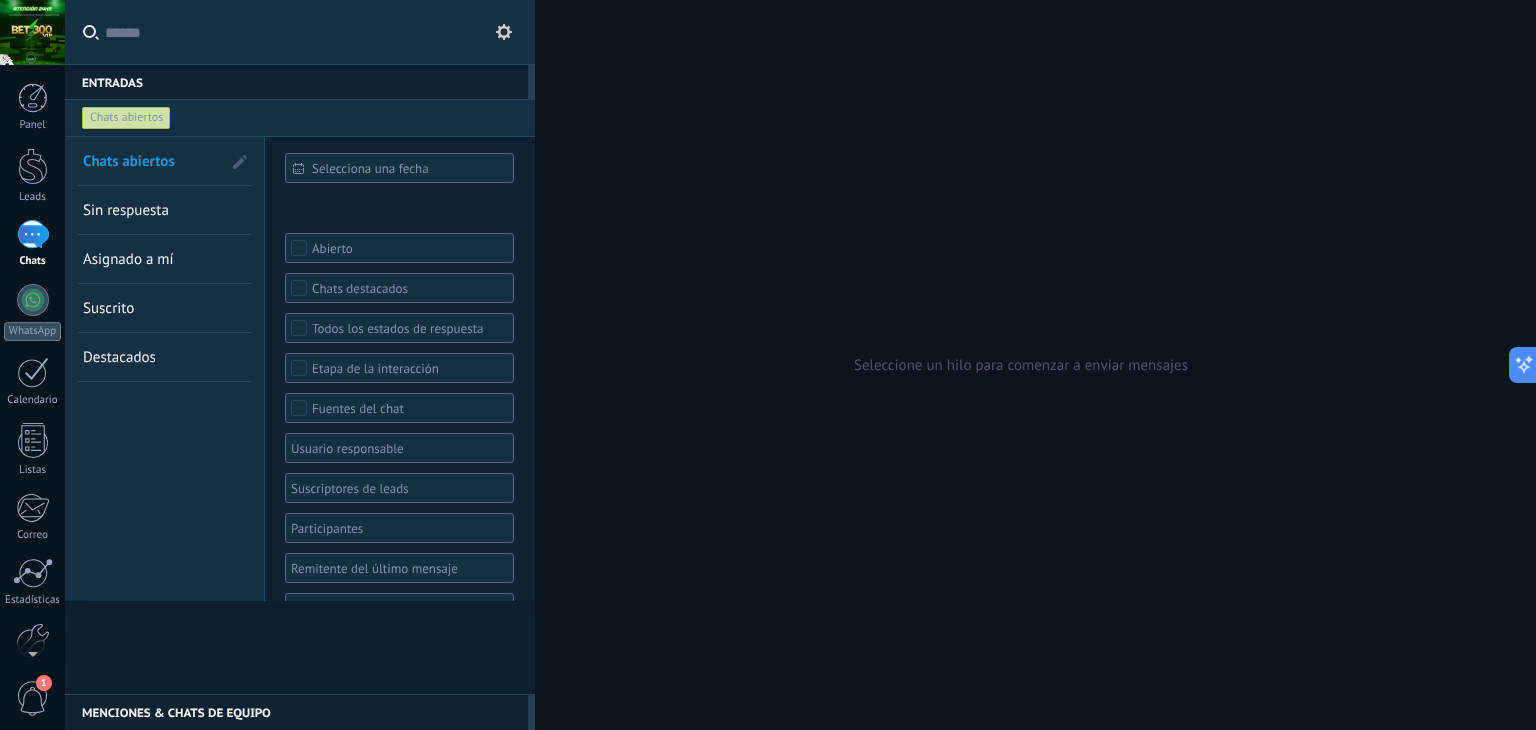 click on "Chats abiertos" at bounding box center [152, 161] 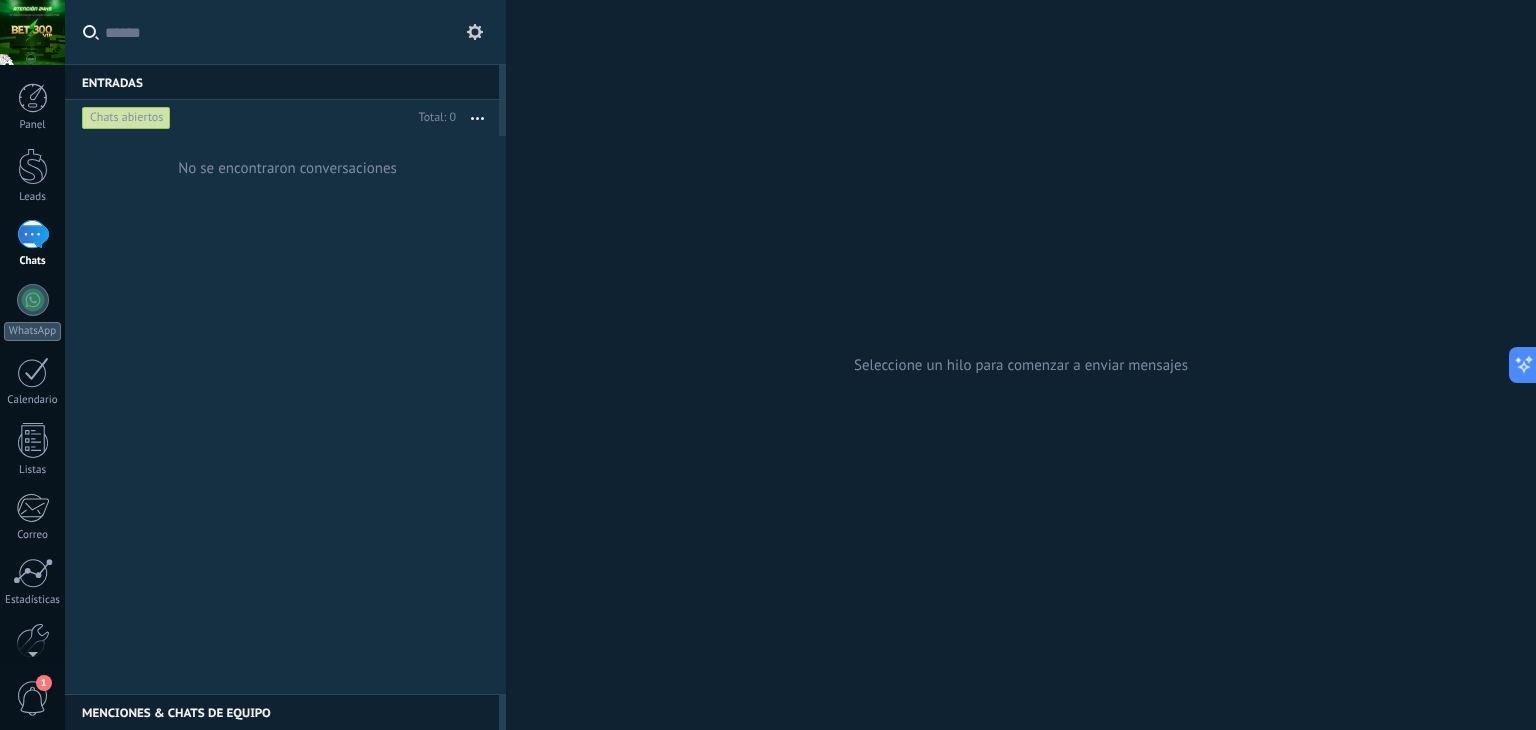 click on "Chats abiertos" at bounding box center (126, 118) 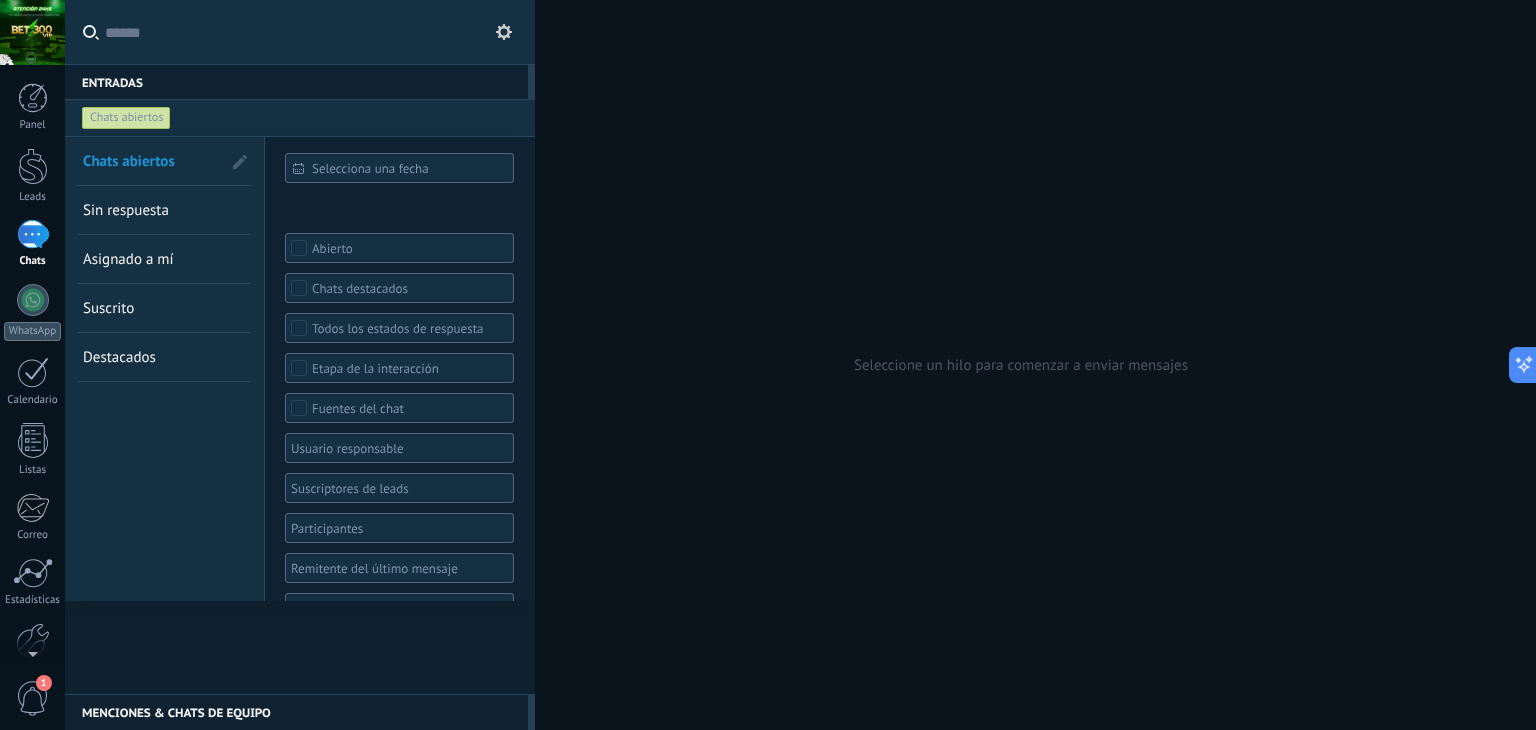 click on "Sin respuesta" at bounding box center [126, 210] 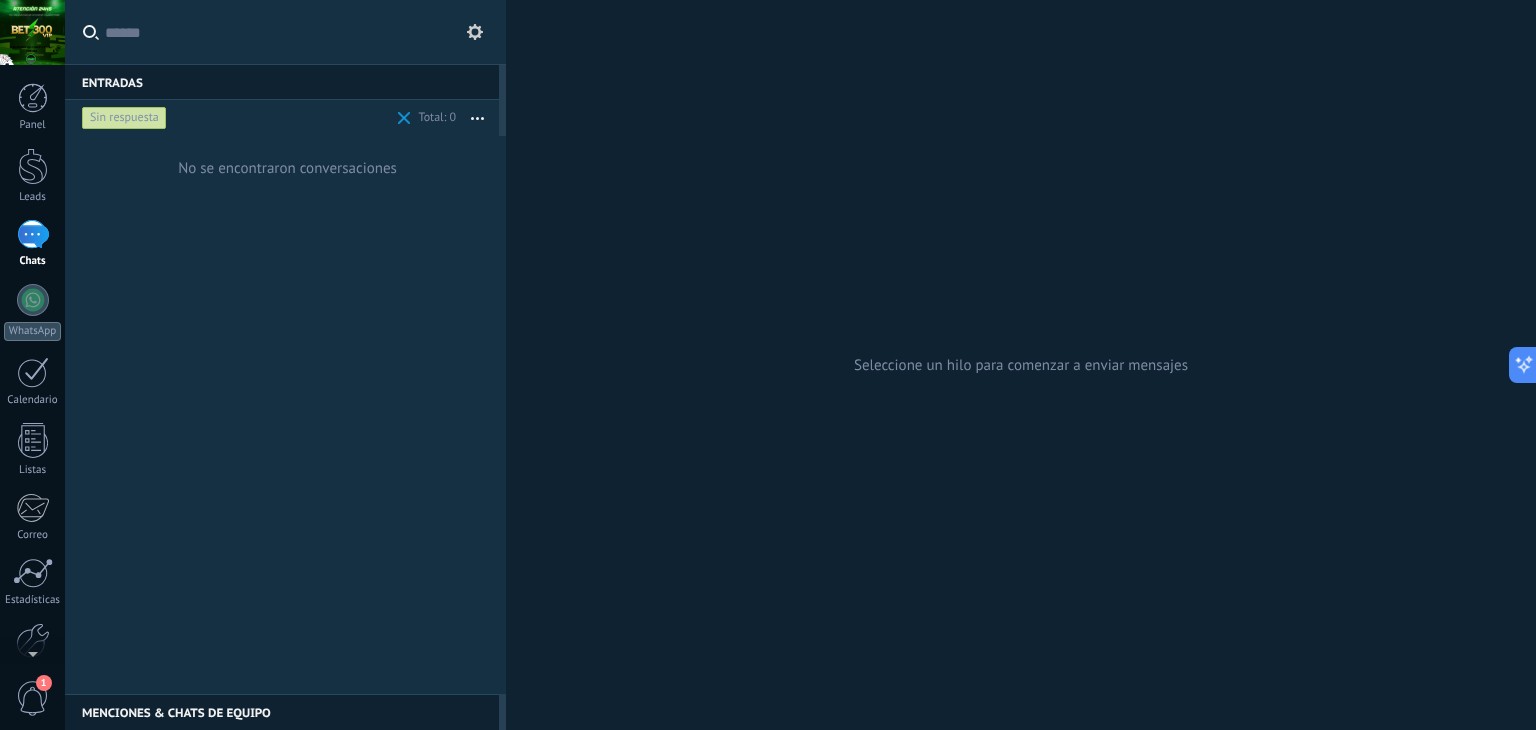click on "Sin respuesta" at bounding box center (235, 118) 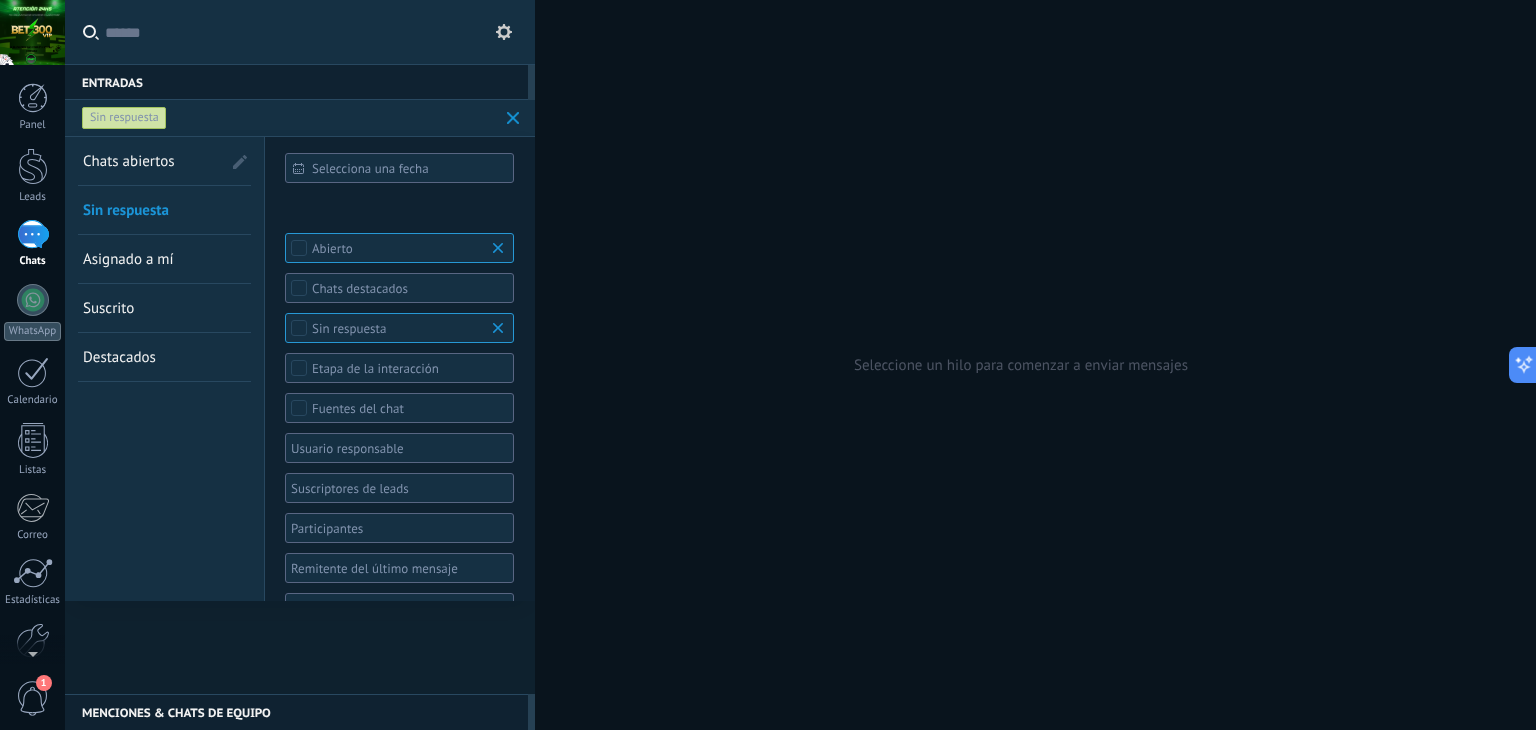 click on "Sin respuesta" at bounding box center [124, 118] 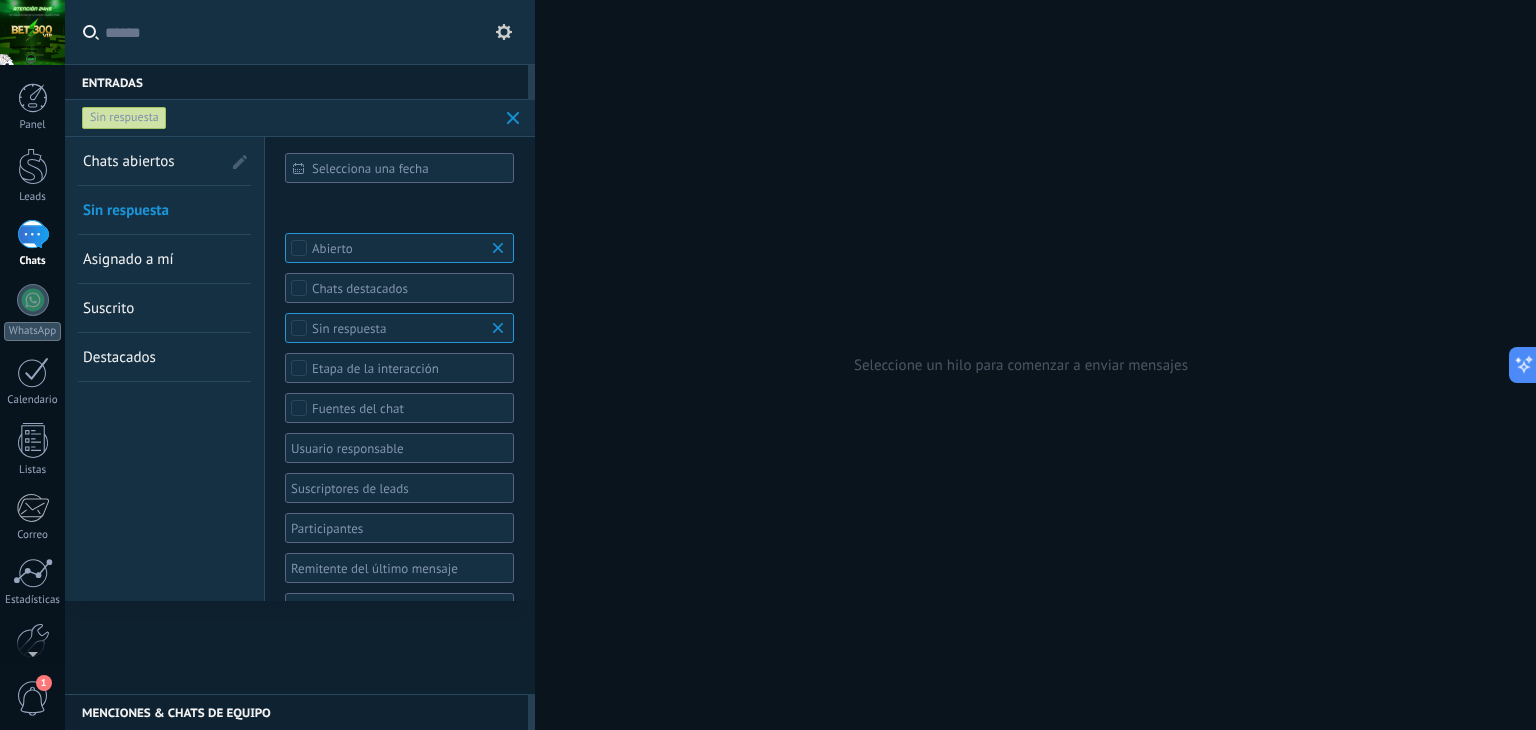 click on "Asignado a mí" at bounding box center (128, 259) 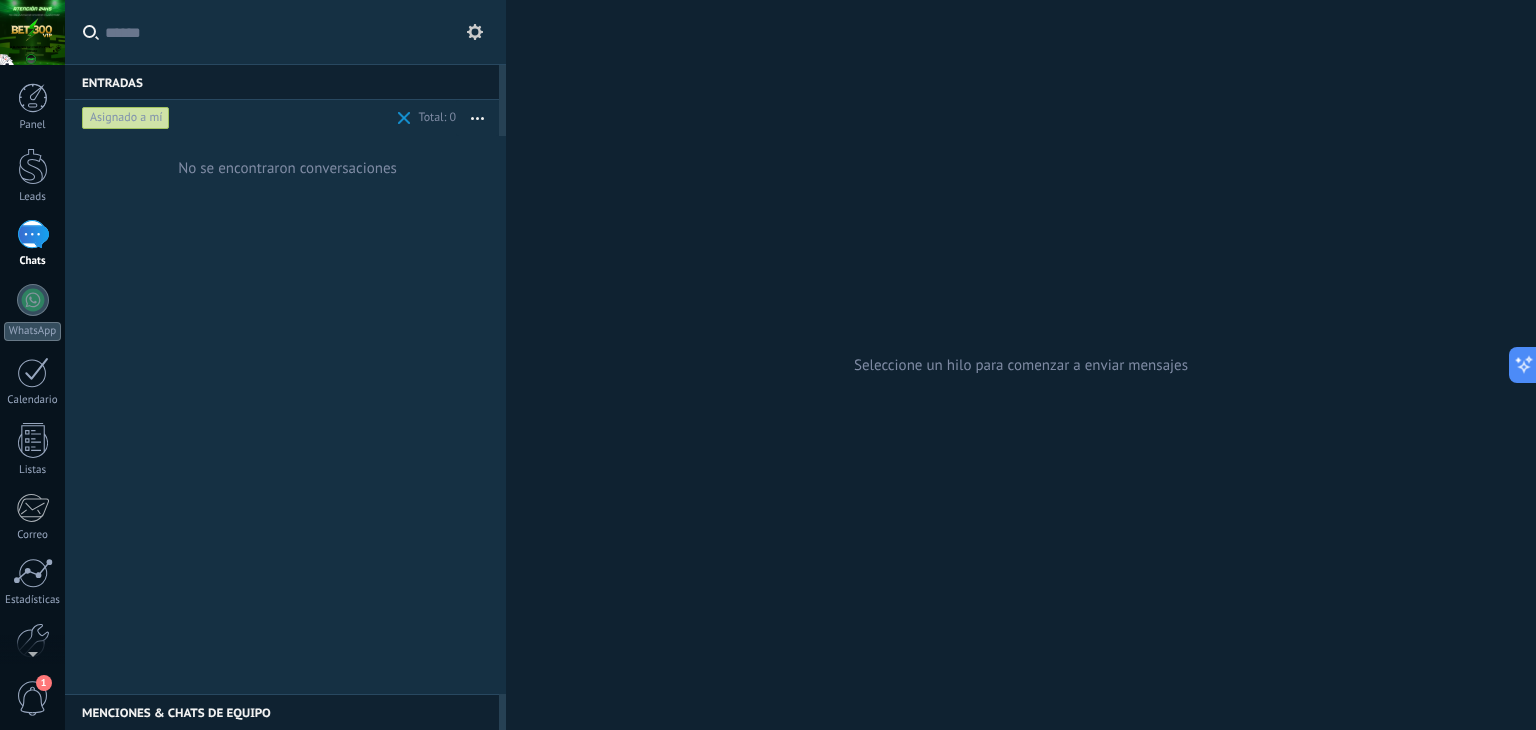 click on "No se encontraron conversaciones" at bounding box center [285, 415] 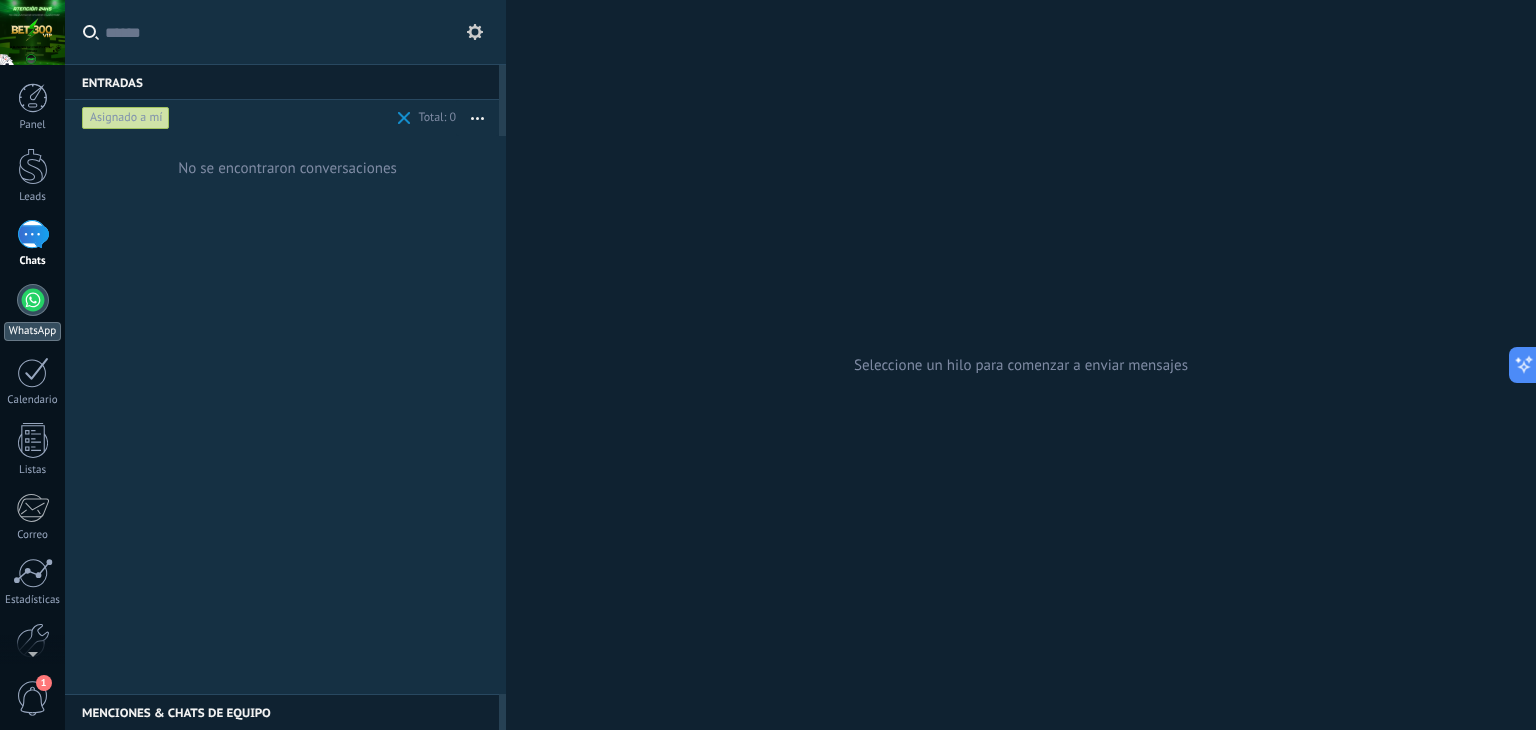 click on "WhatsApp" at bounding box center (32, 312) 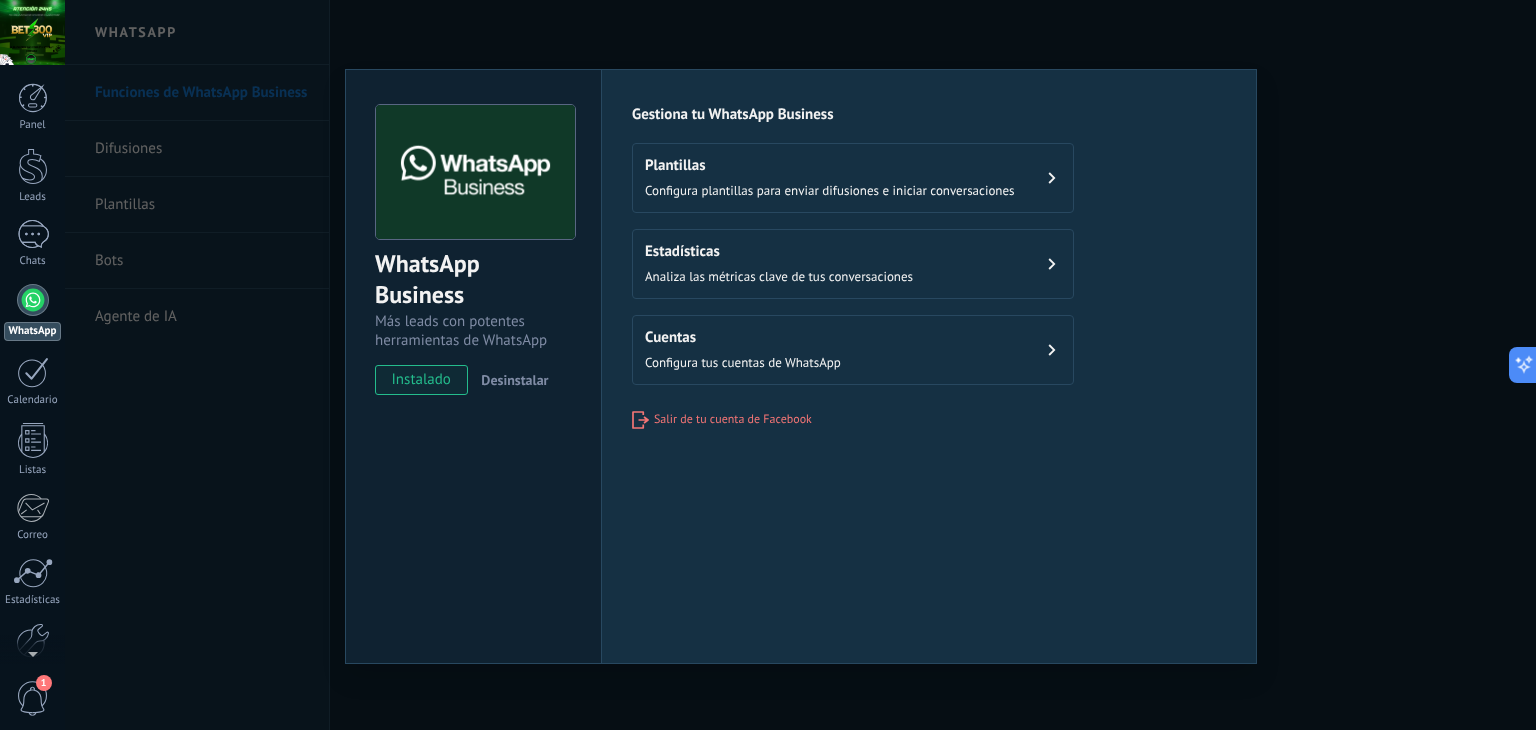 click on "Cuentas" at bounding box center [743, 337] 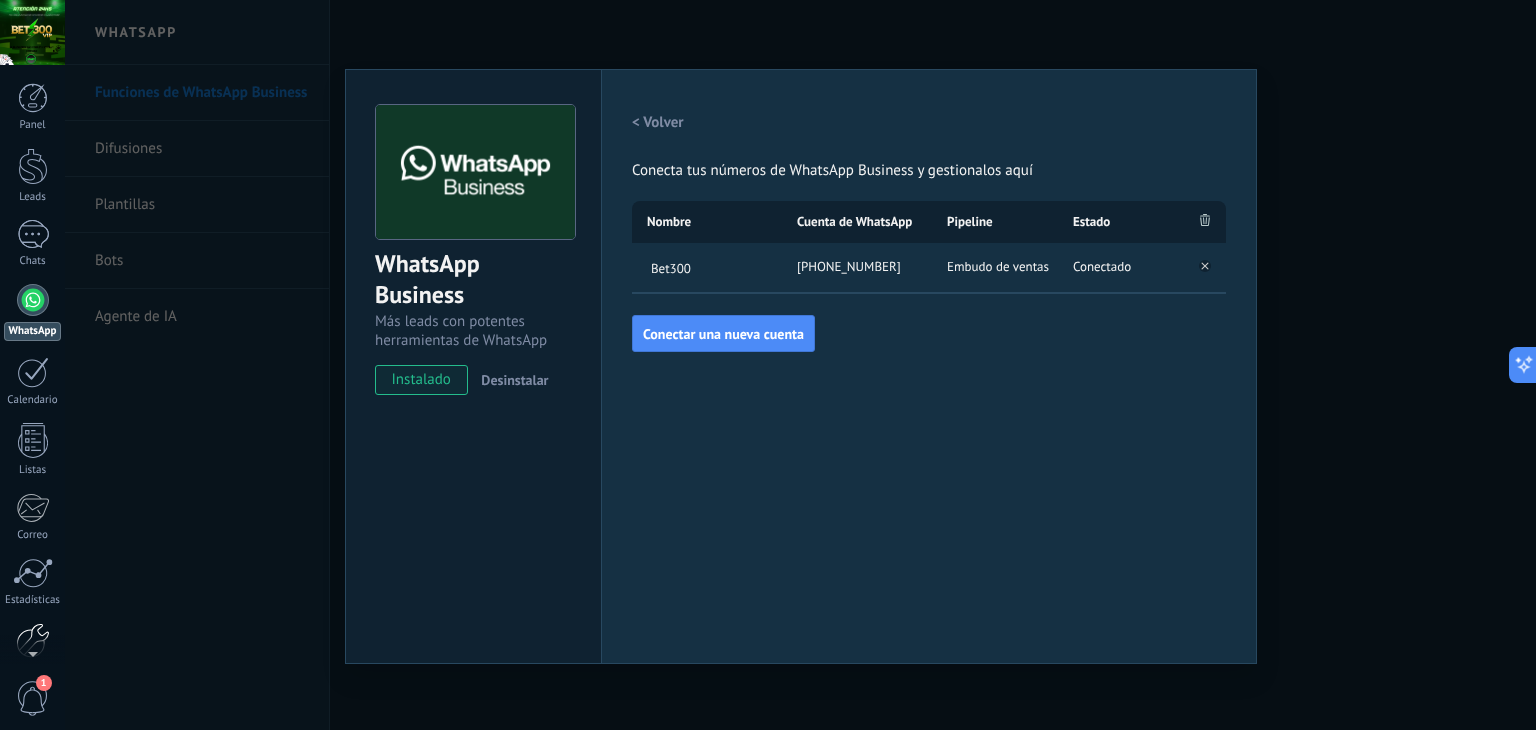 click at bounding box center (33, 640) 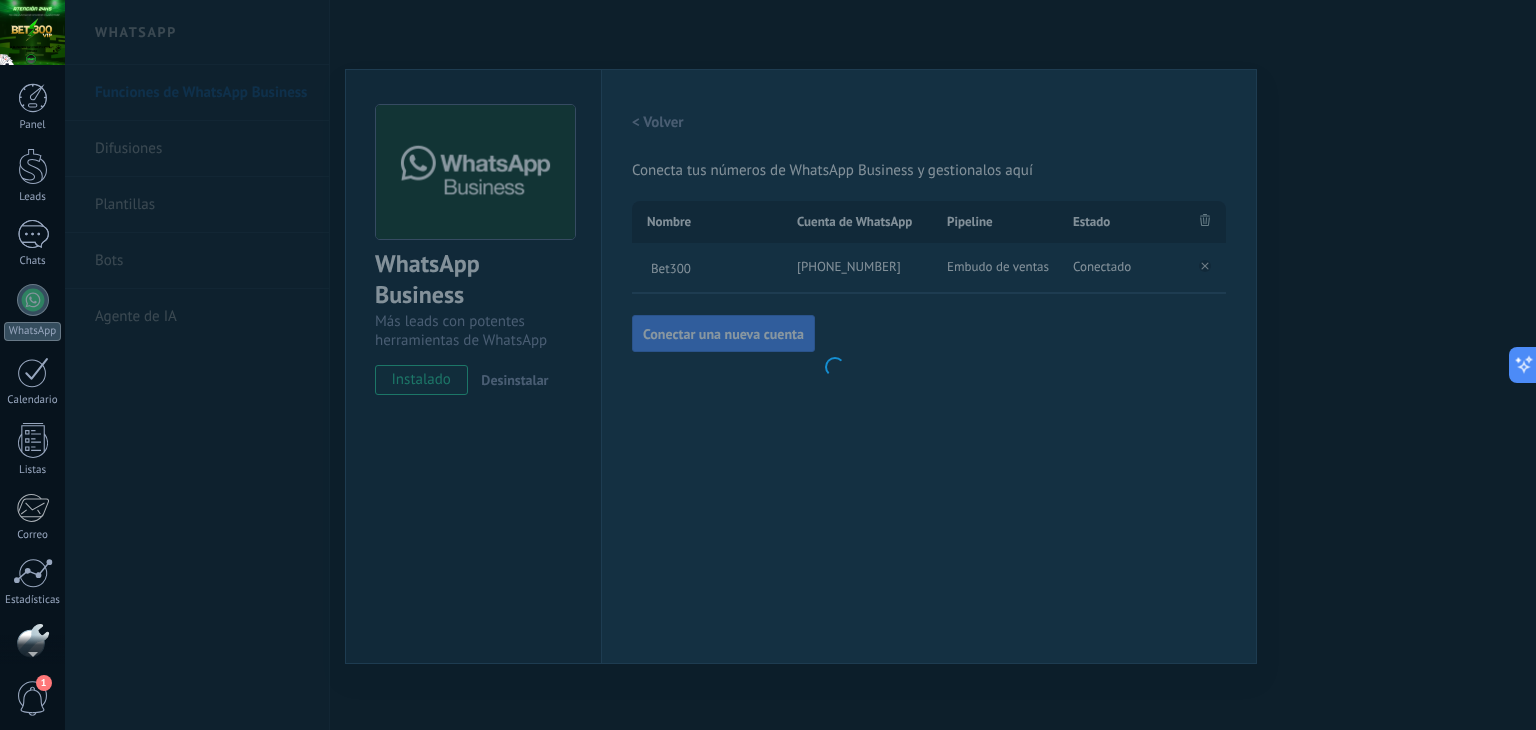 scroll, scrollTop: 101, scrollLeft: 0, axis: vertical 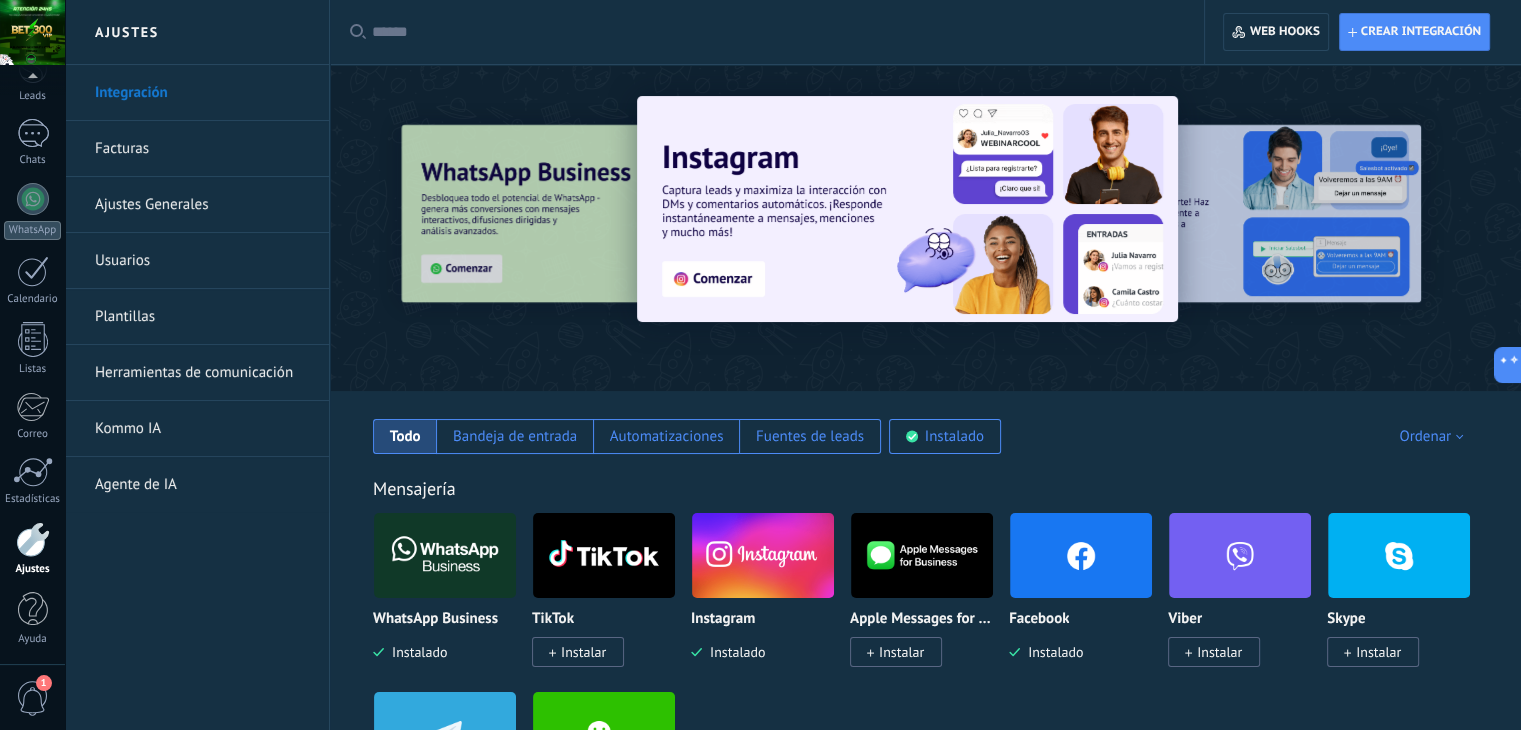 click on "Herramientas de comunicación" at bounding box center (202, 373) 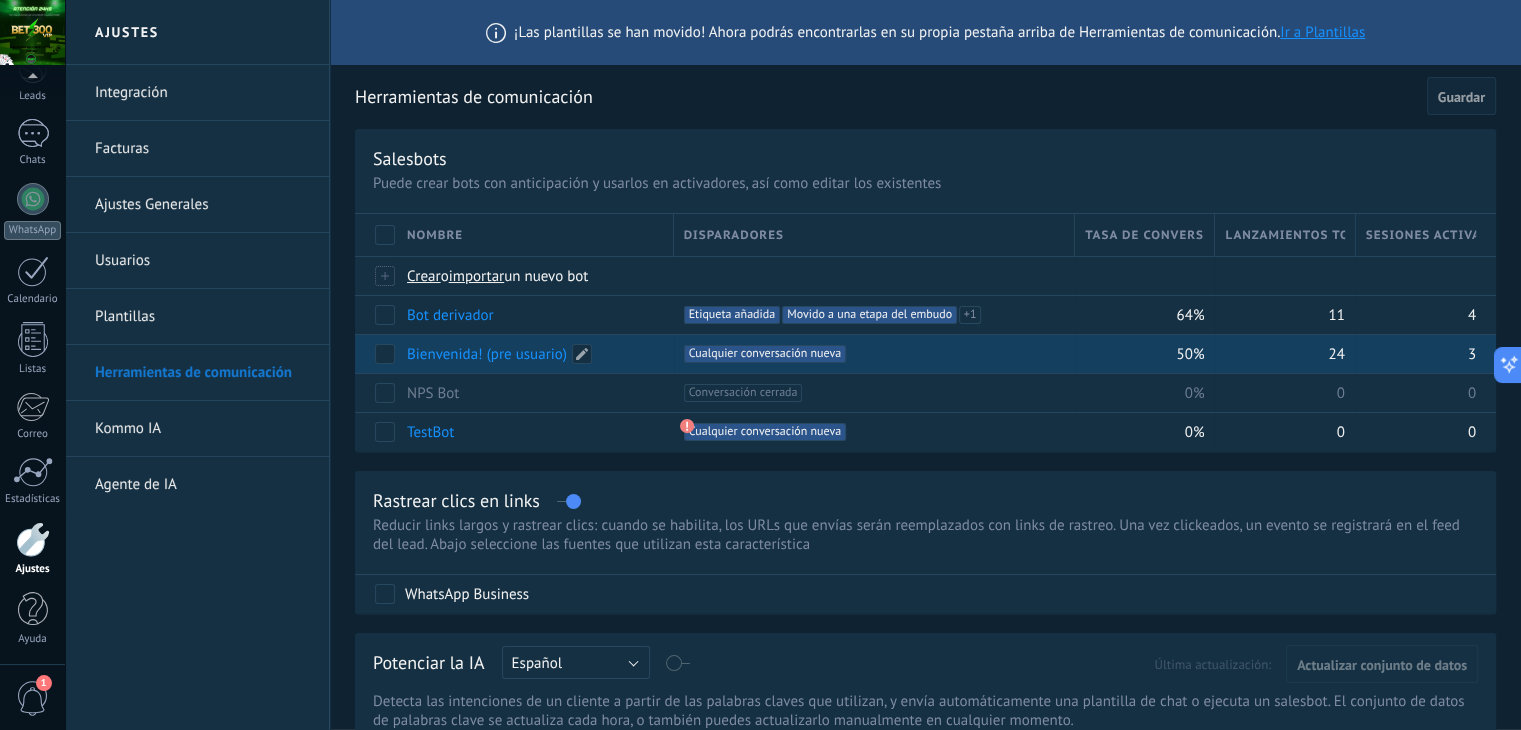 click on "Bienvenida! (pre usuario)" at bounding box center [487, 354] 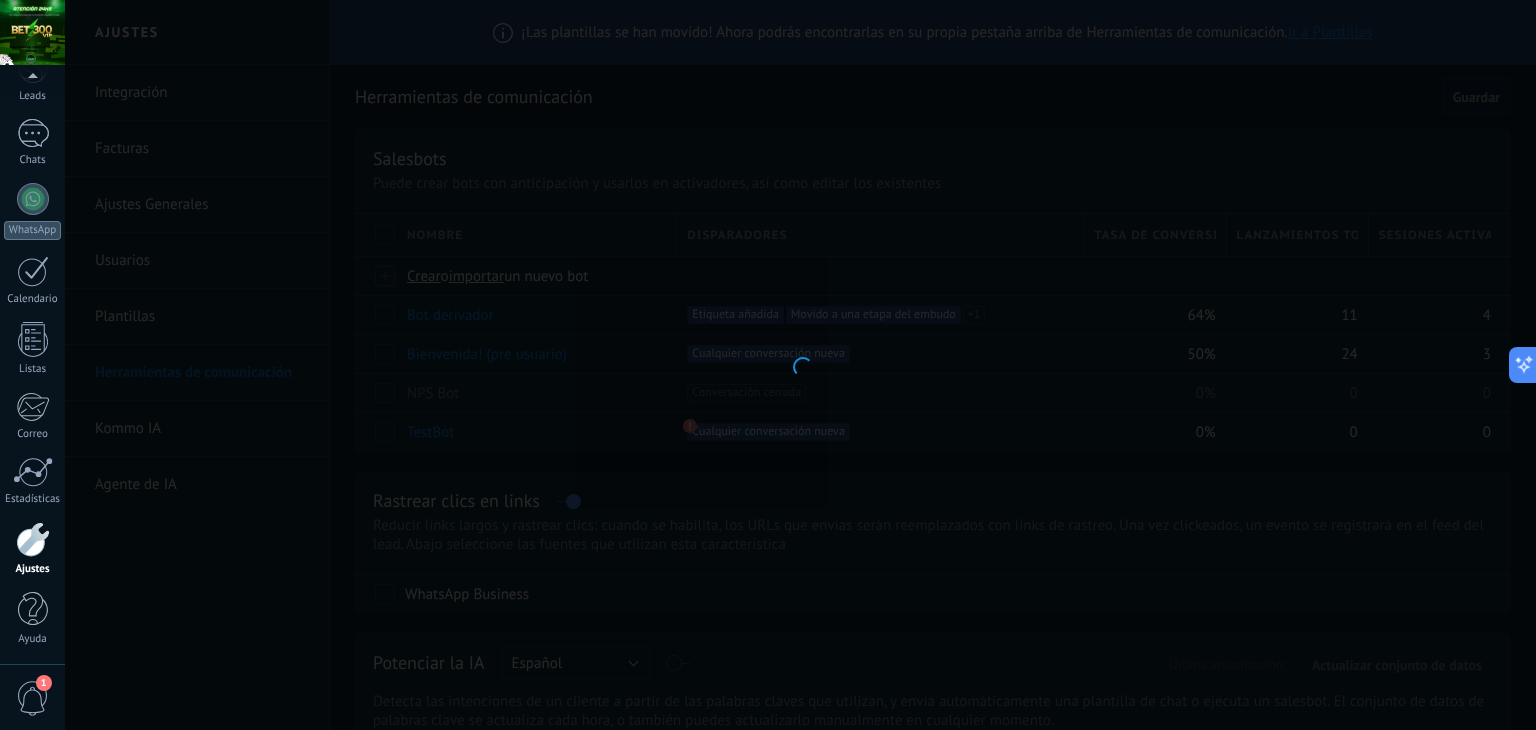 type on "**********" 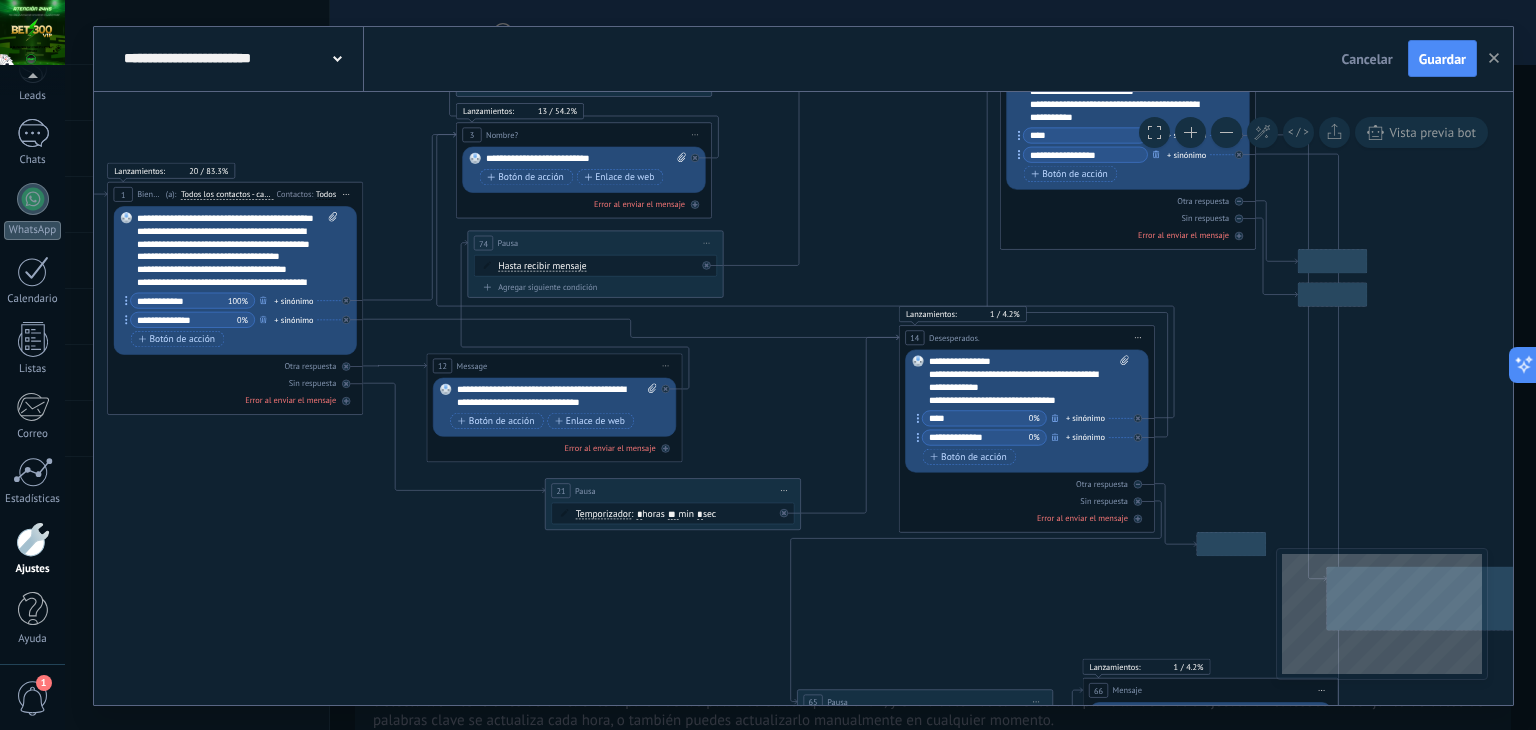 drag, startPoint x: 919, startPoint y: 639, endPoint x: 356, endPoint y: 485, distance: 583.68225 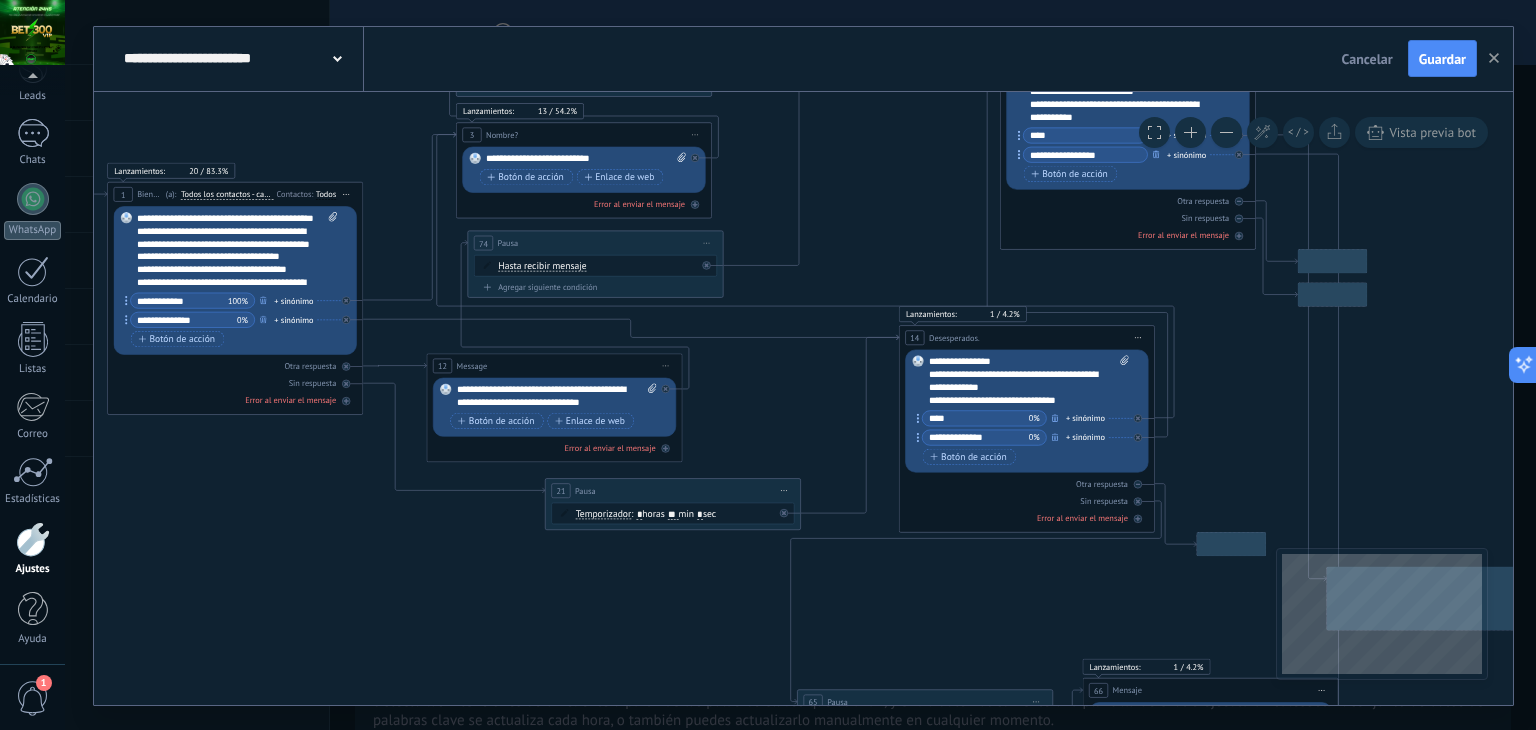 click 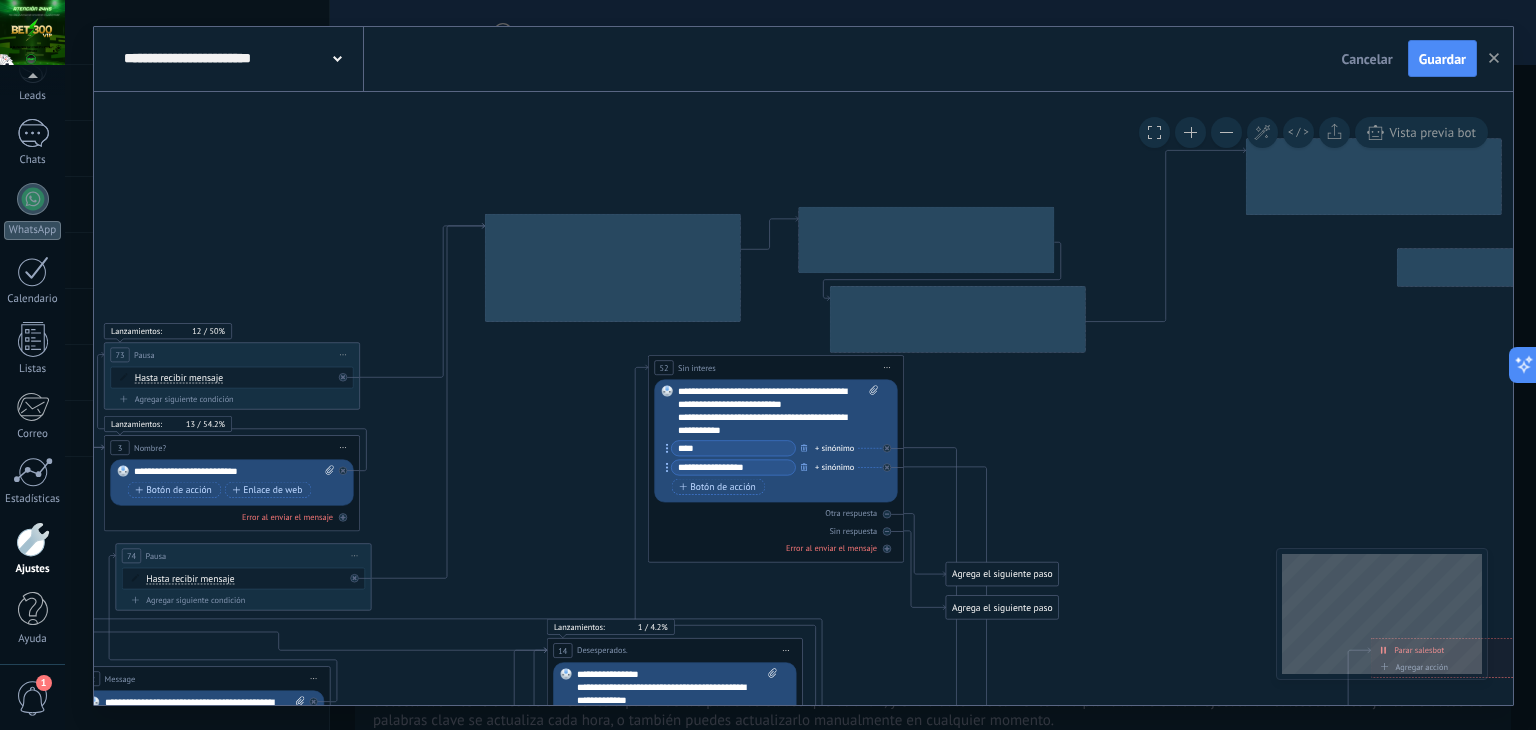 drag, startPoint x: 763, startPoint y: 285, endPoint x: 427, endPoint y: 656, distance: 500.5367 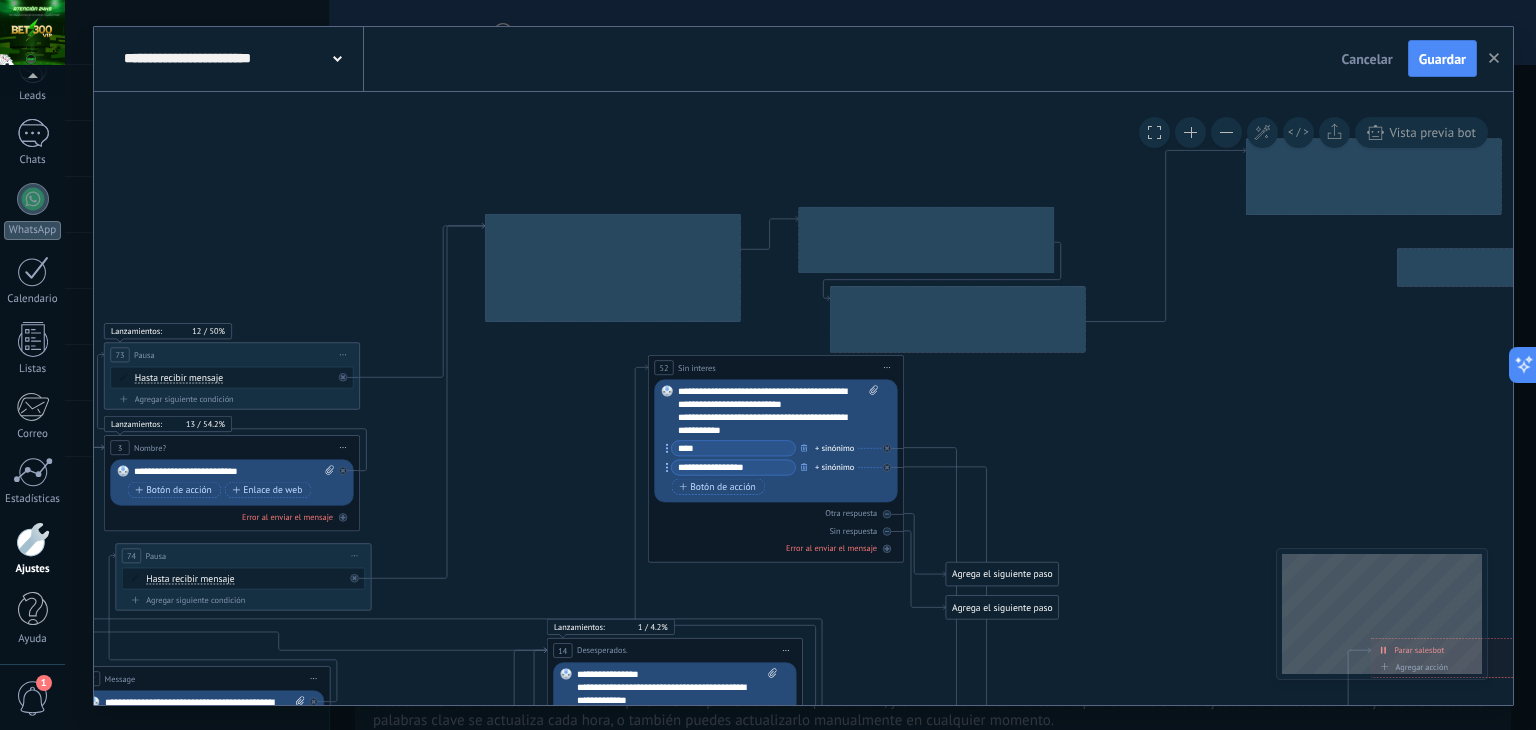 click 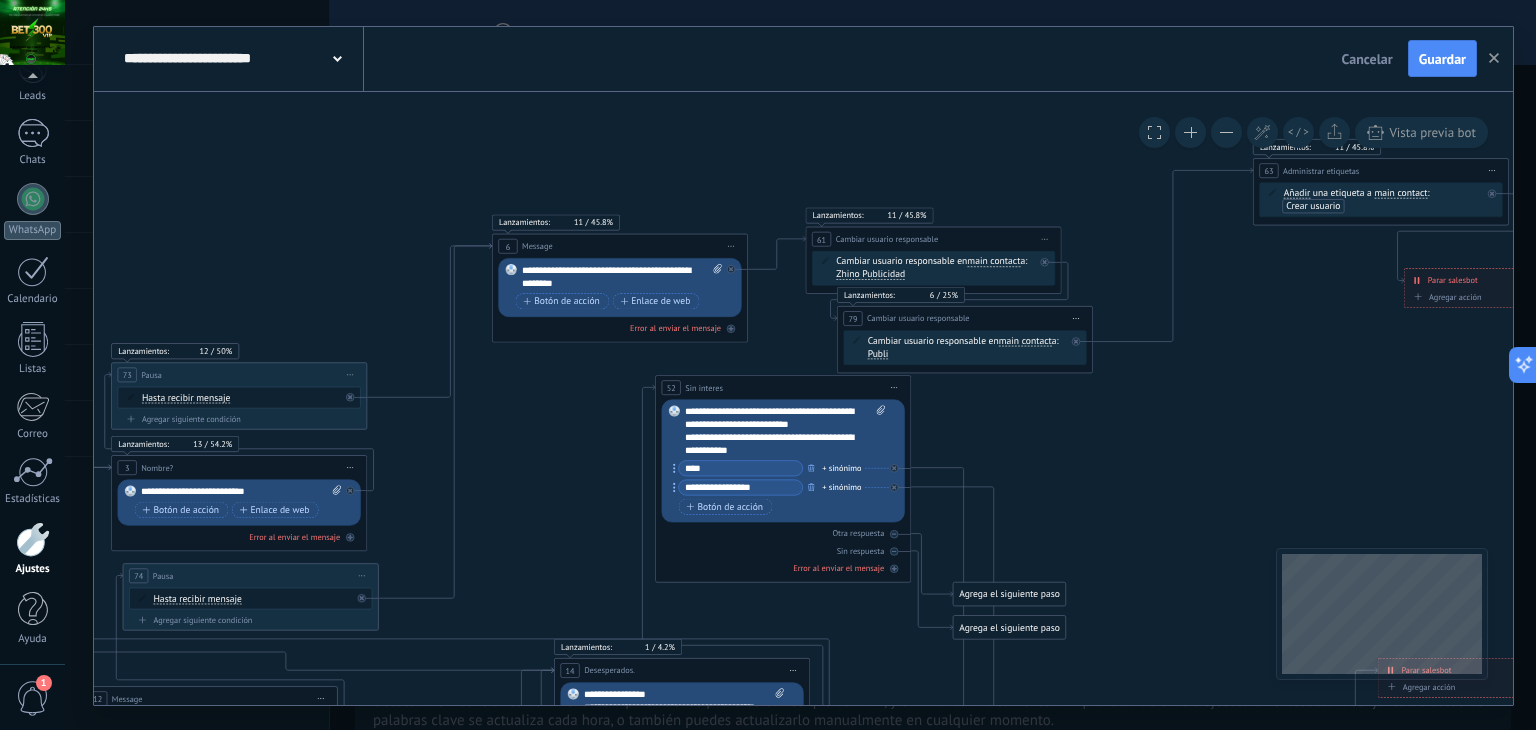 drag, startPoint x: 662, startPoint y: 509, endPoint x: 206, endPoint y: 581, distance: 461.64923 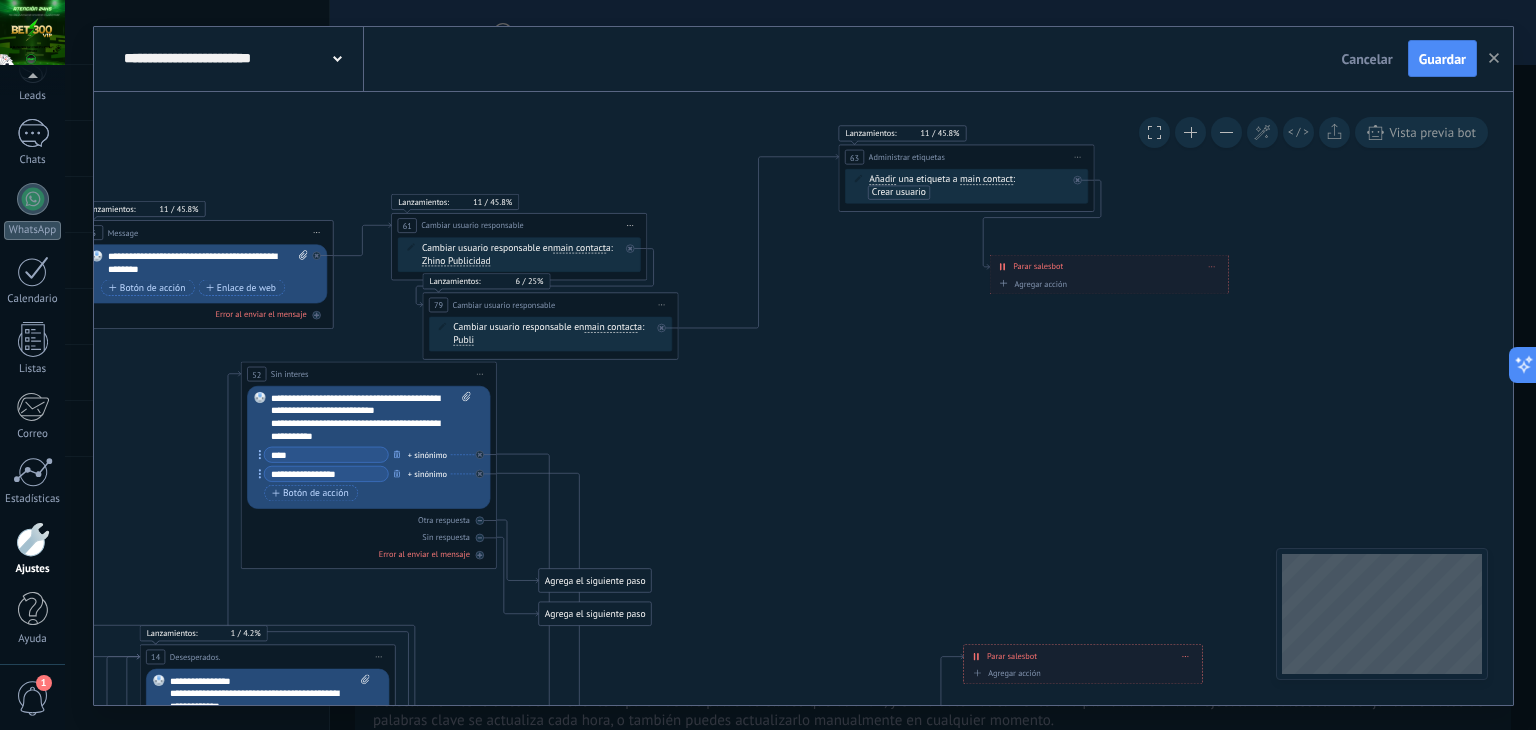 drag, startPoint x: 1180, startPoint y: 424, endPoint x: 712, endPoint y: 337, distance: 476.01785 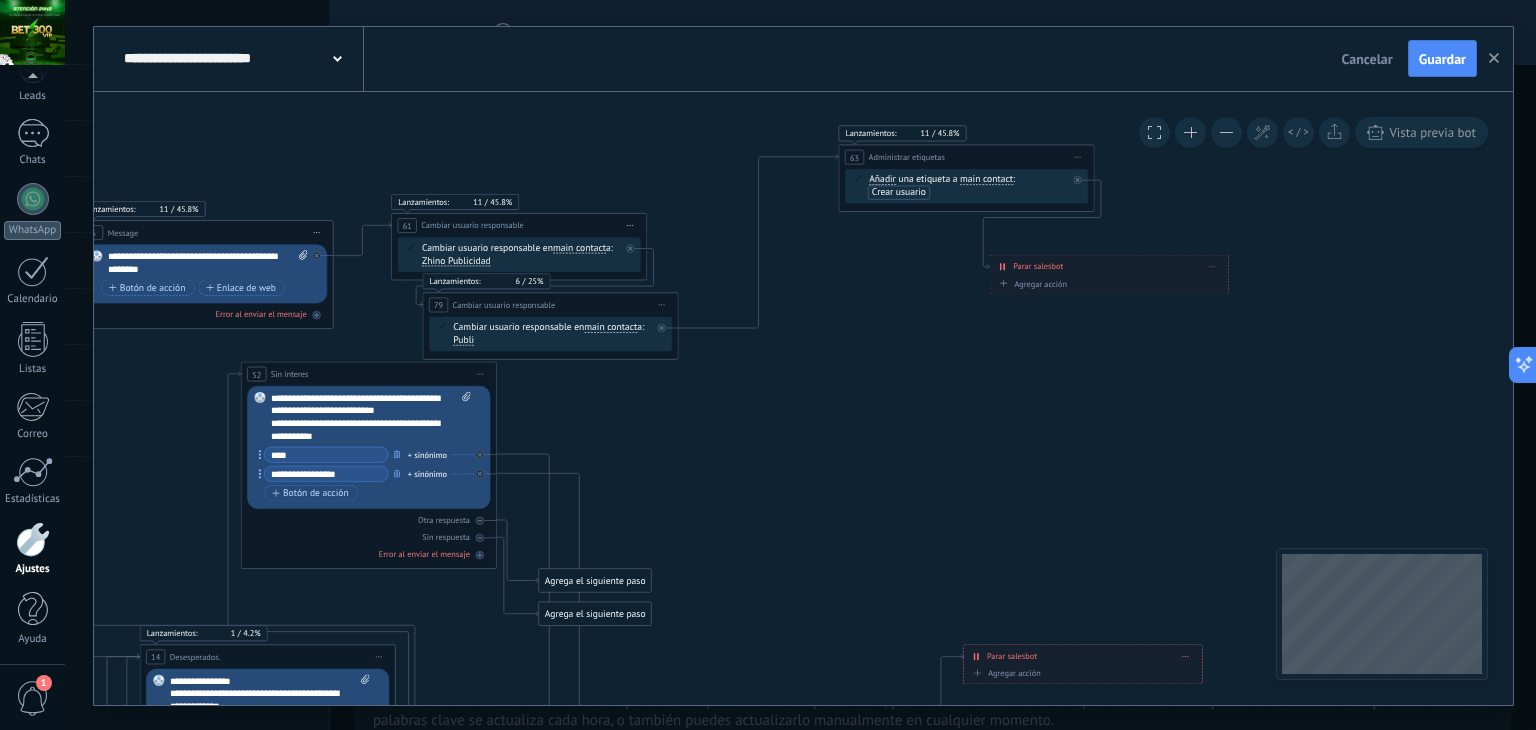 click 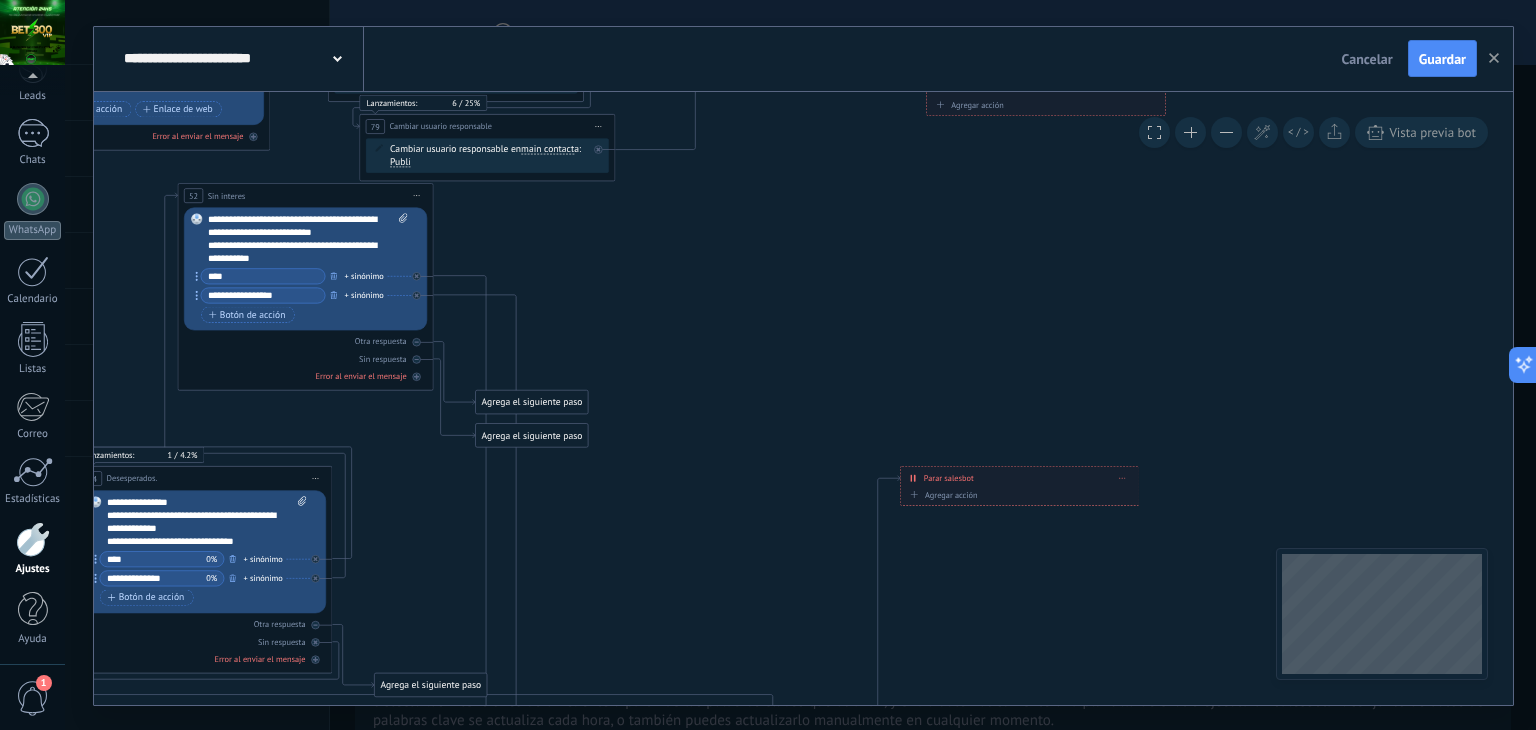 drag, startPoint x: 776, startPoint y: 364, endPoint x: 773, endPoint y: 317, distance: 47.095646 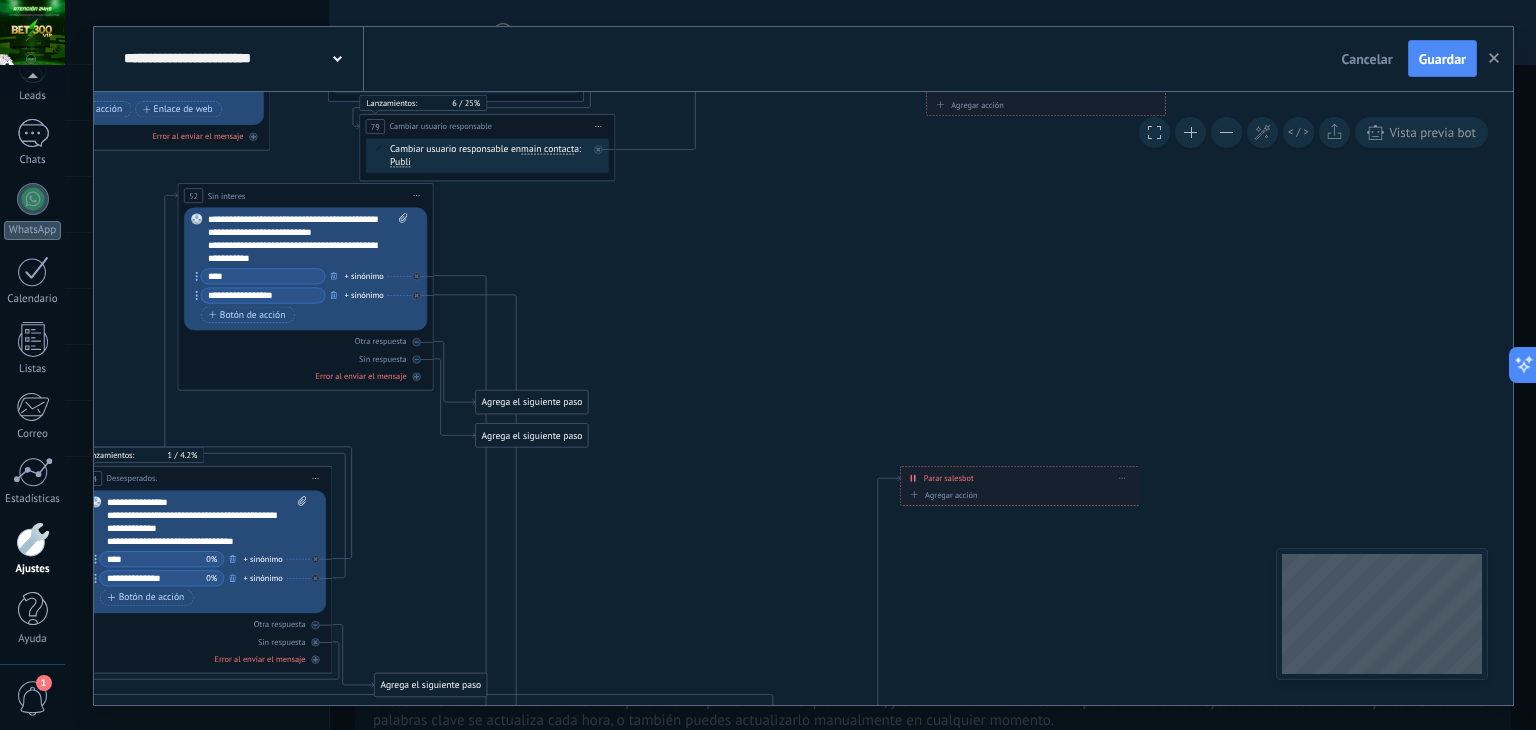 click 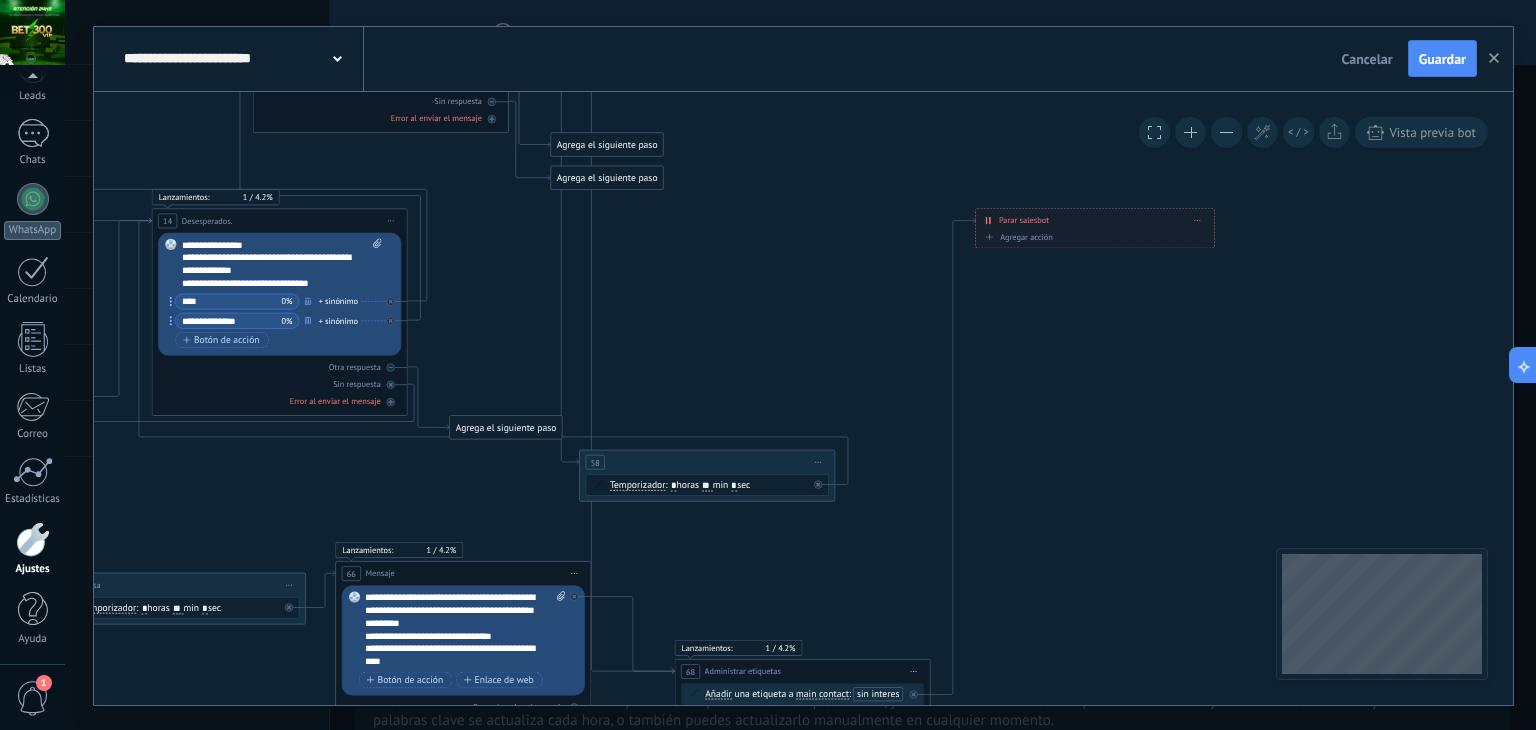 click 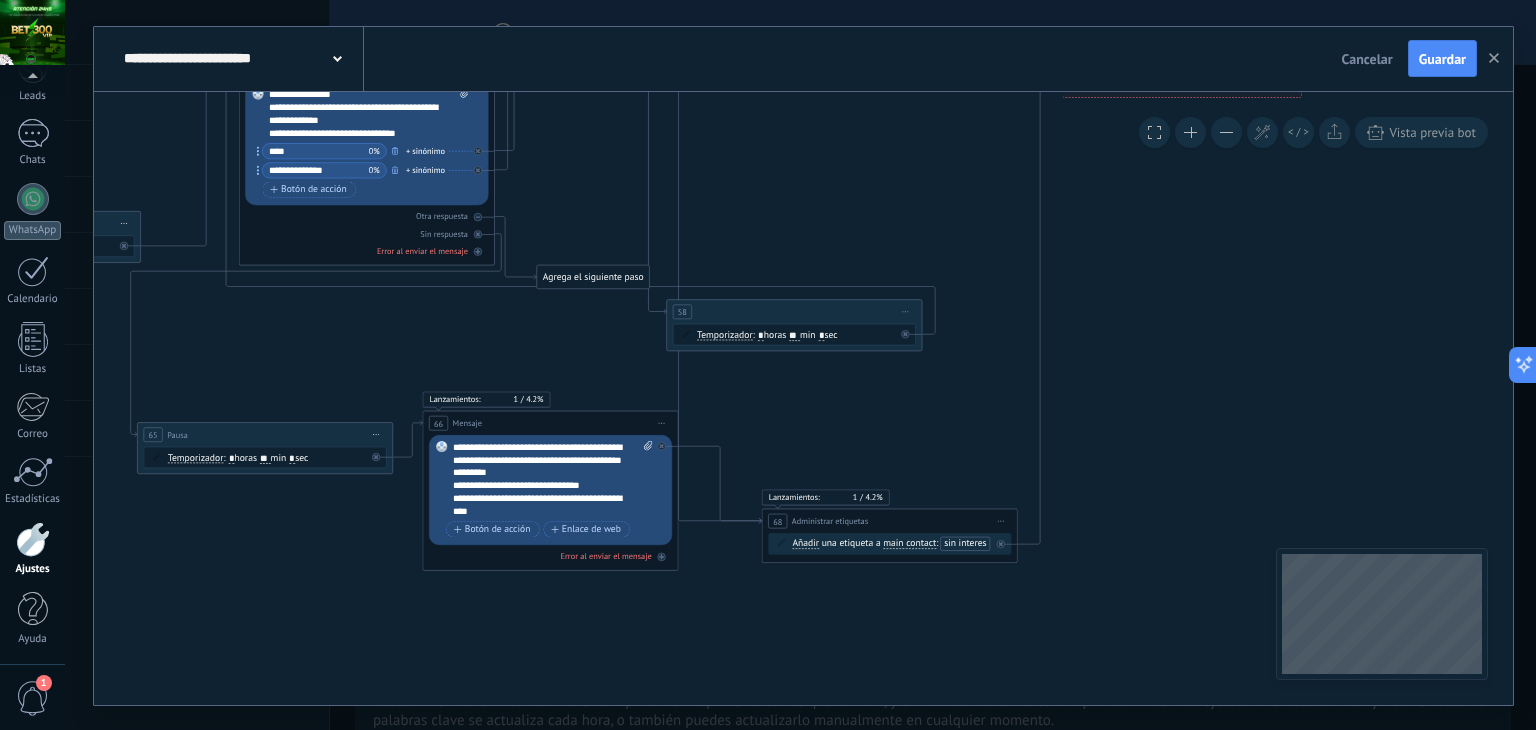 drag, startPoint x: 884, startPoint y: 394, endPoint x: 971, endPoint y: 244, distance: 173.40416 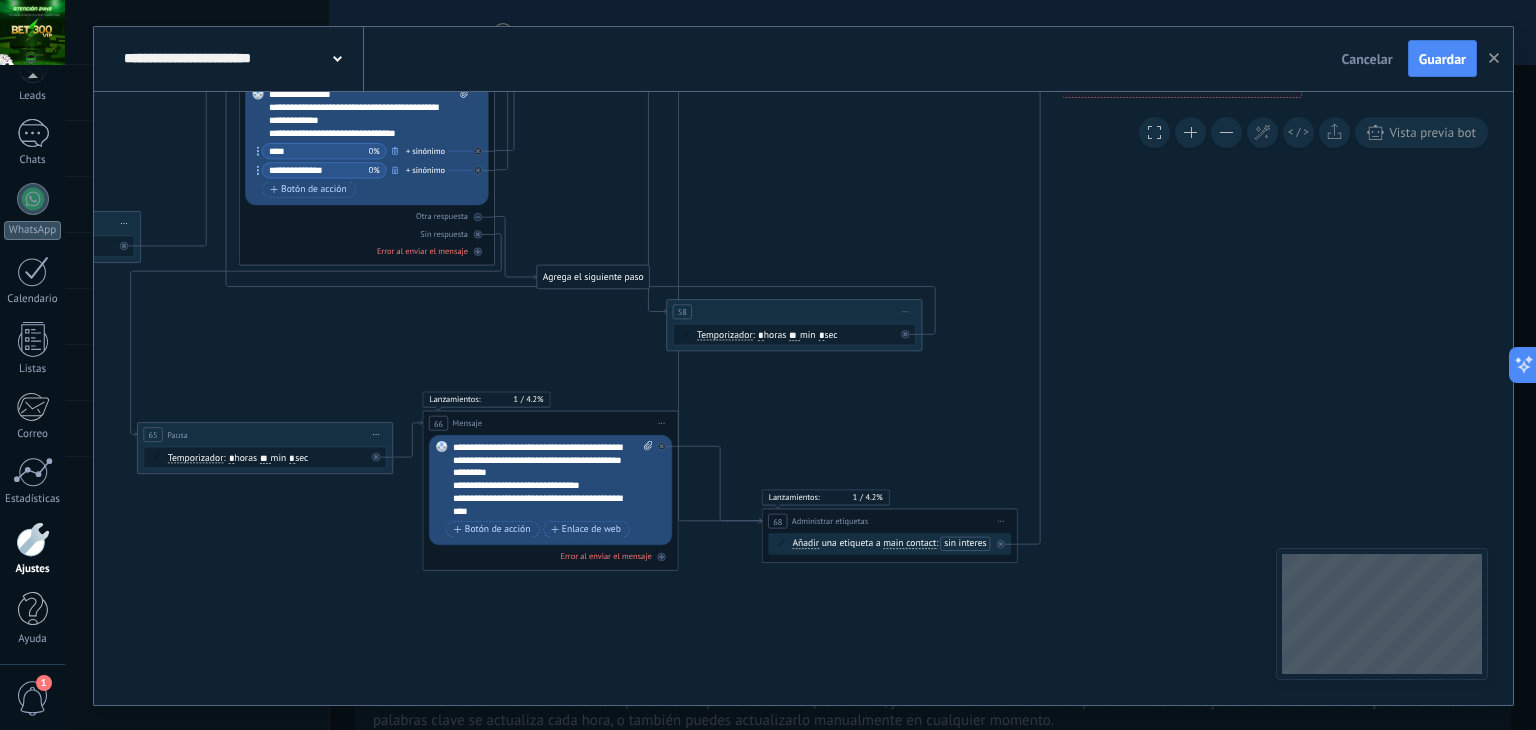 click 